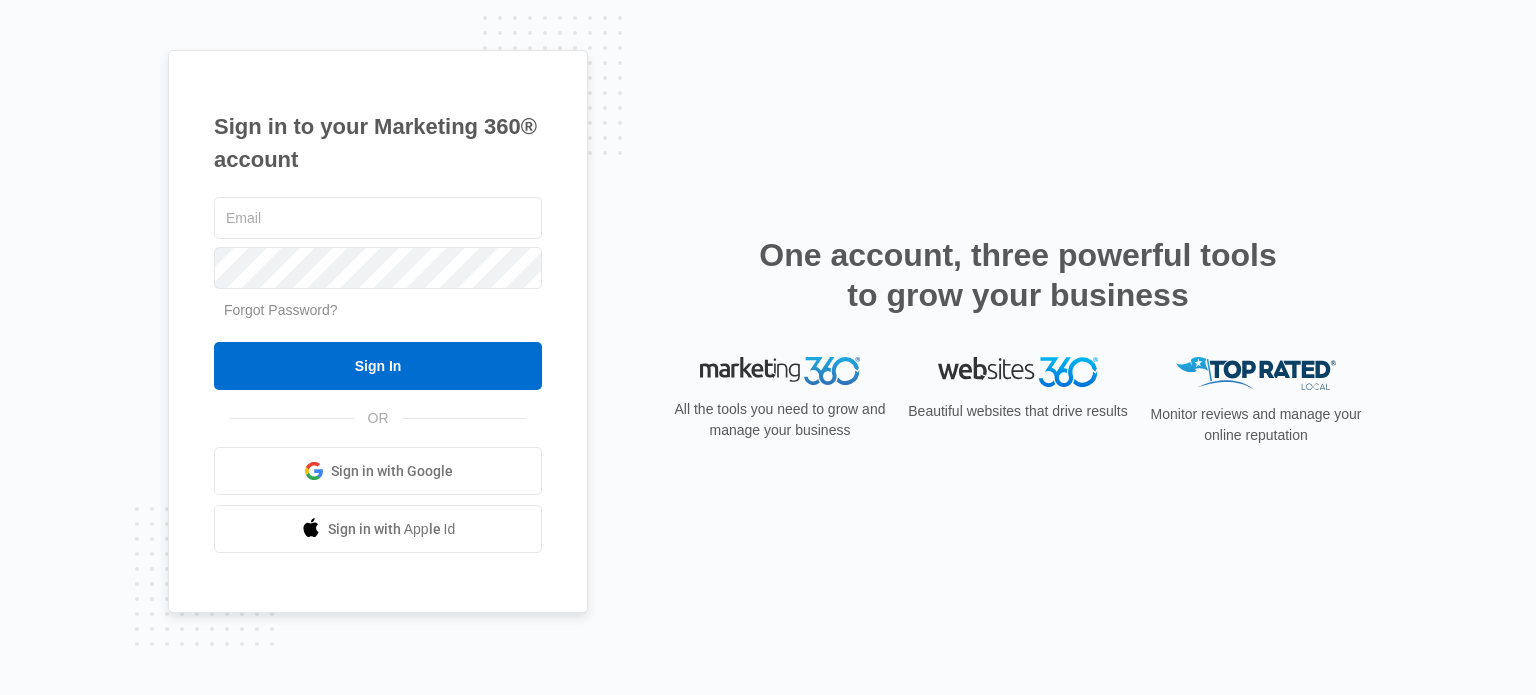 scroll, scrollTop: 0, scrollLeft: 0, axis: both 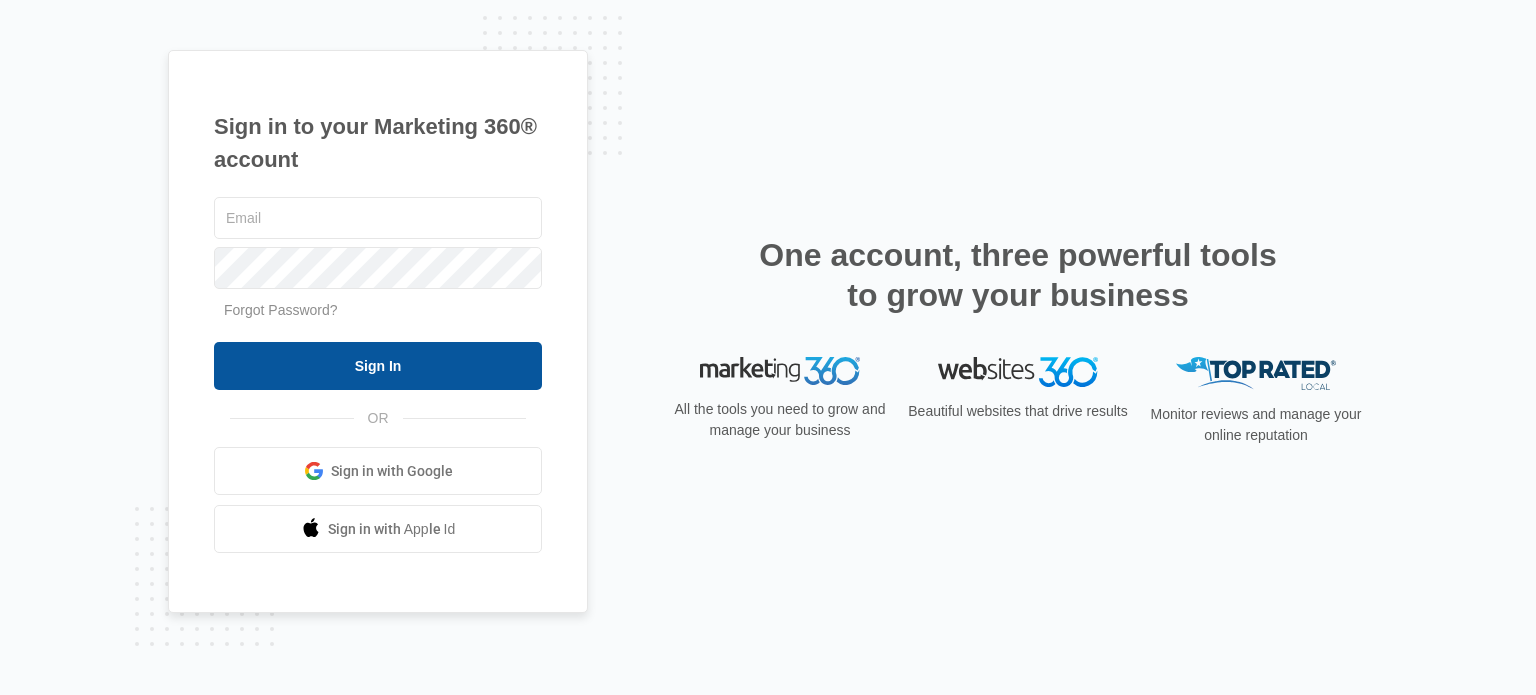 type on "zjakuboski@symtechsolutions.com" 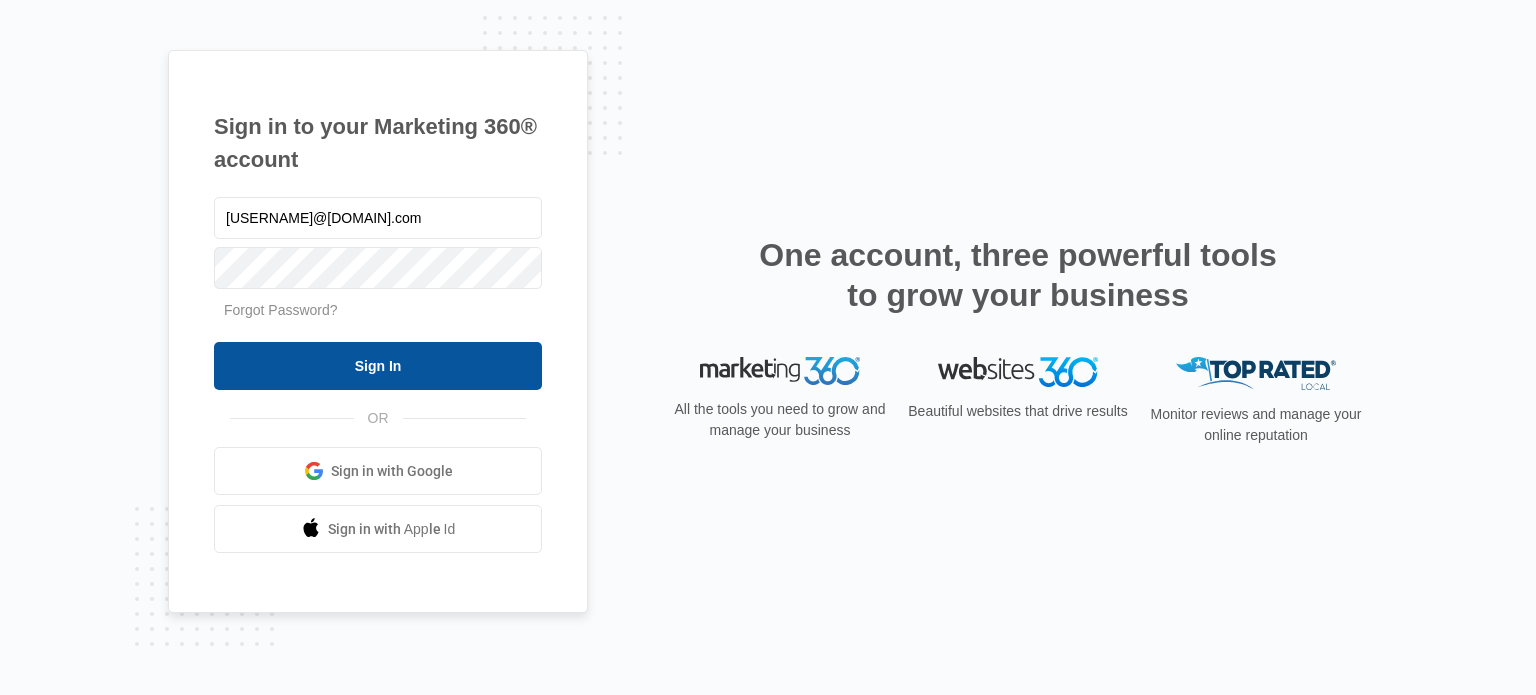 click on "Sign In" at bounding box center [378, 366] 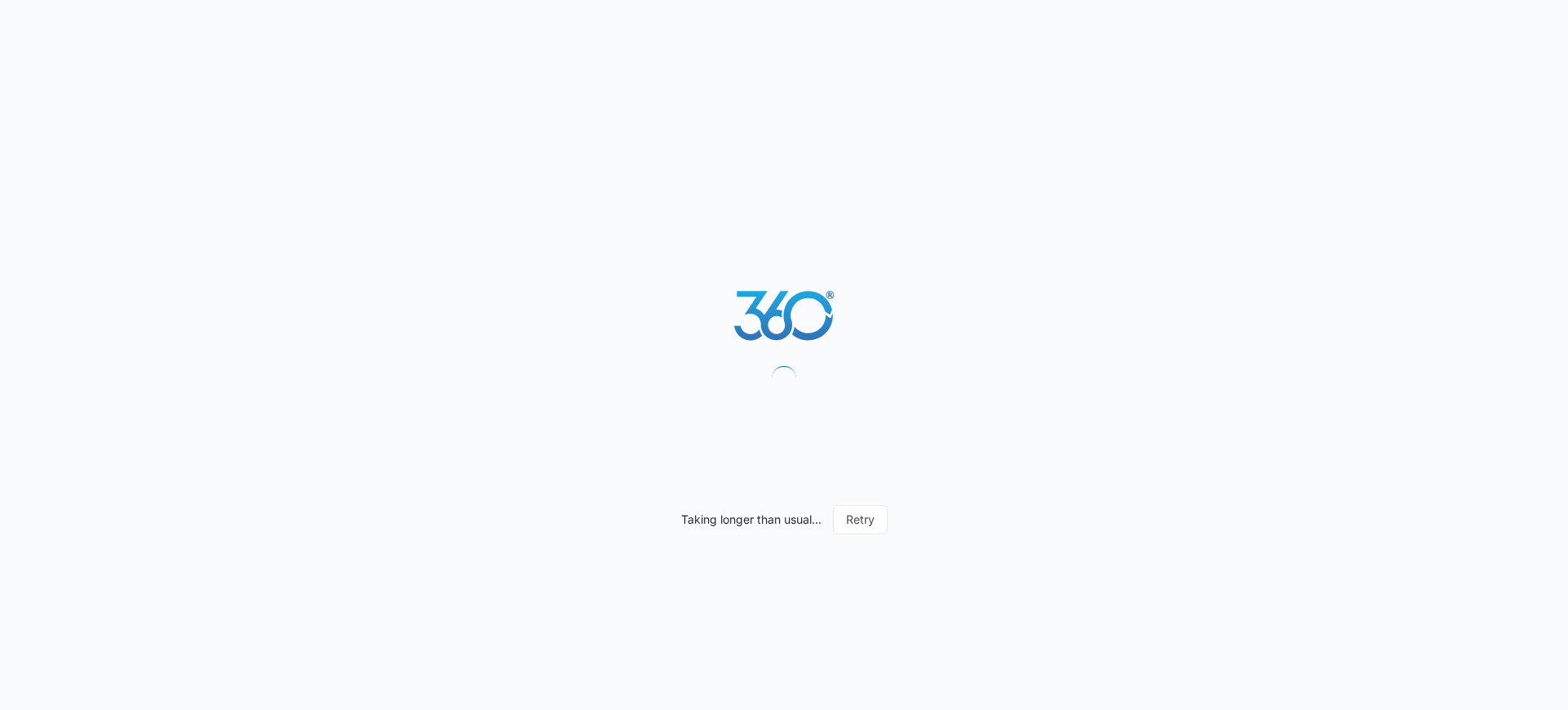 scroll, scrollTop: 0, scrollLeft: 0, axis: both 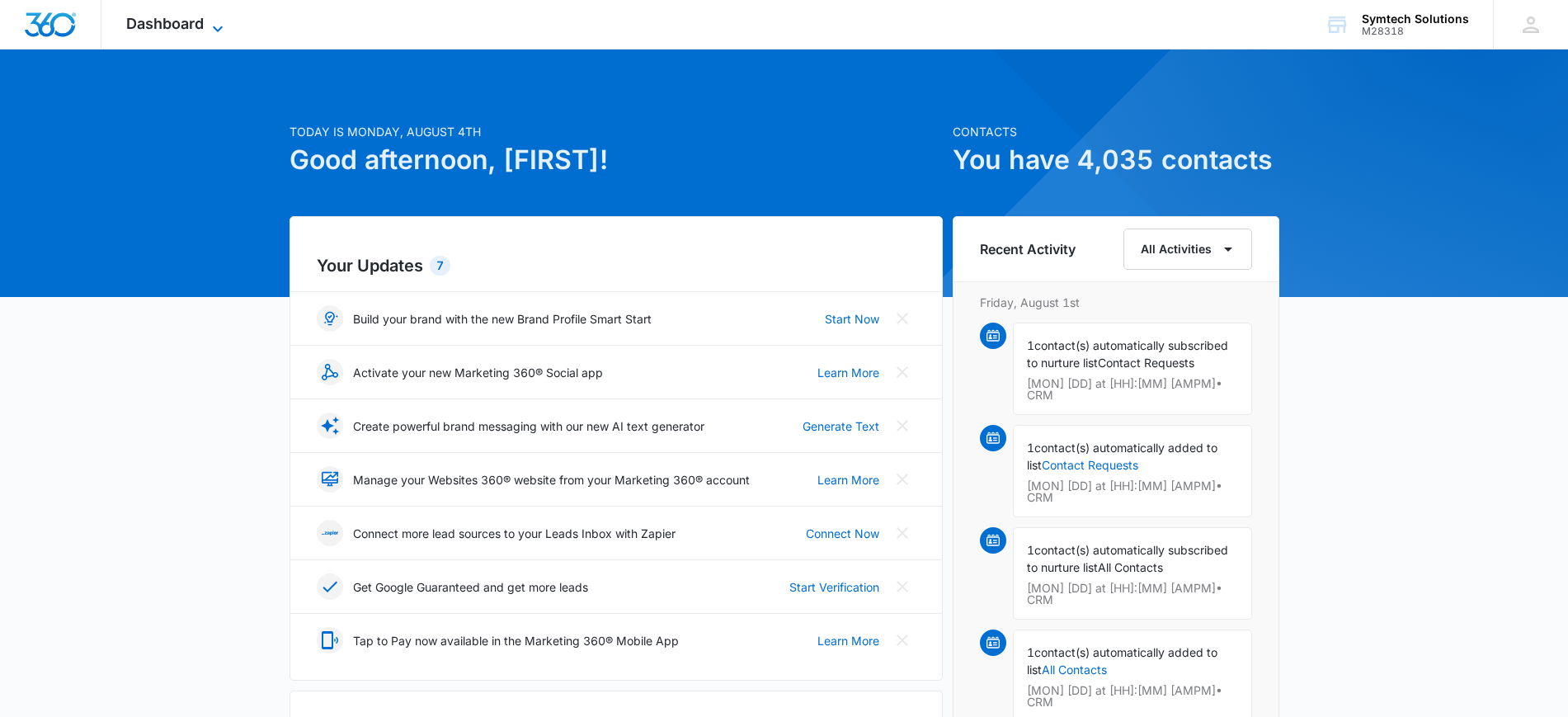 click on "Dashboard" at bounding box center (165, 23) 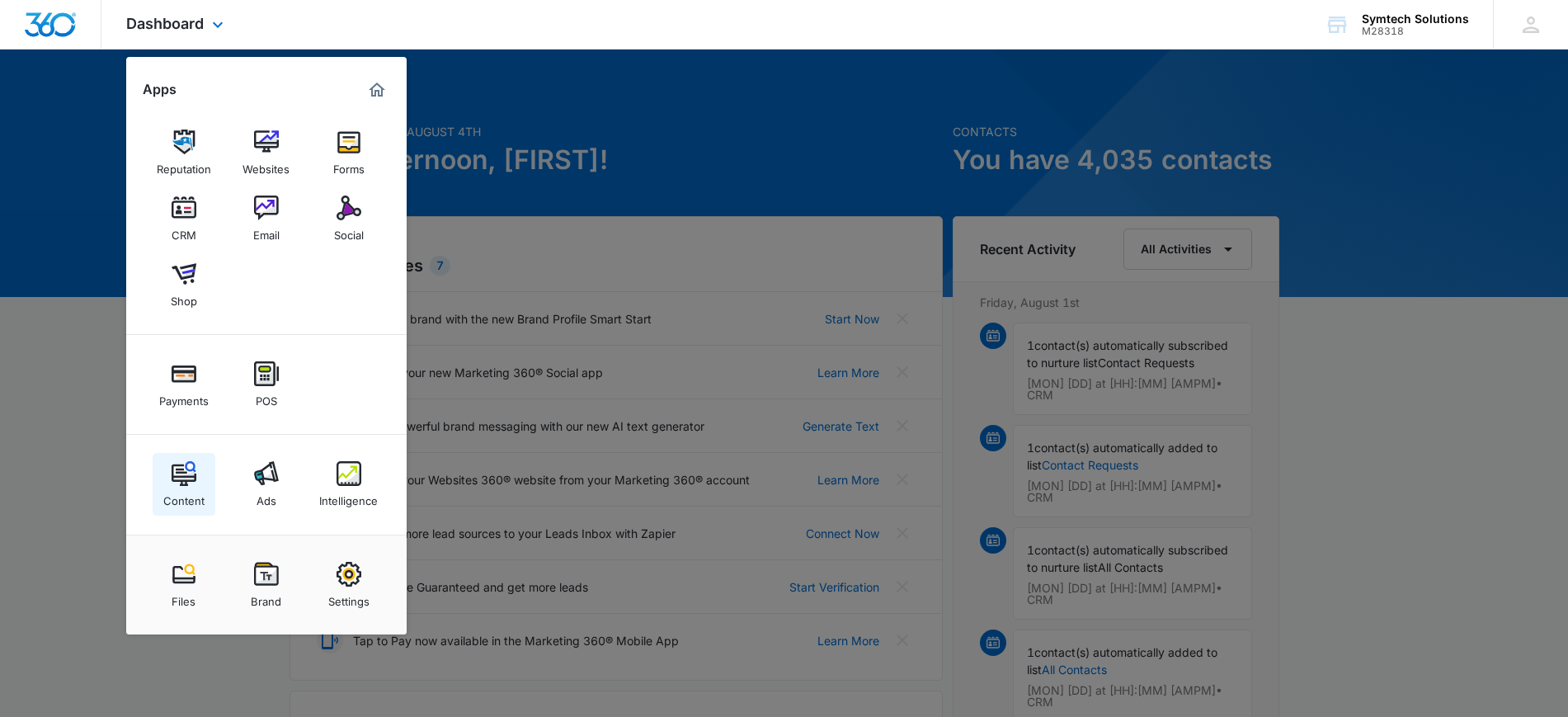 click at bounding box center [184, 474] 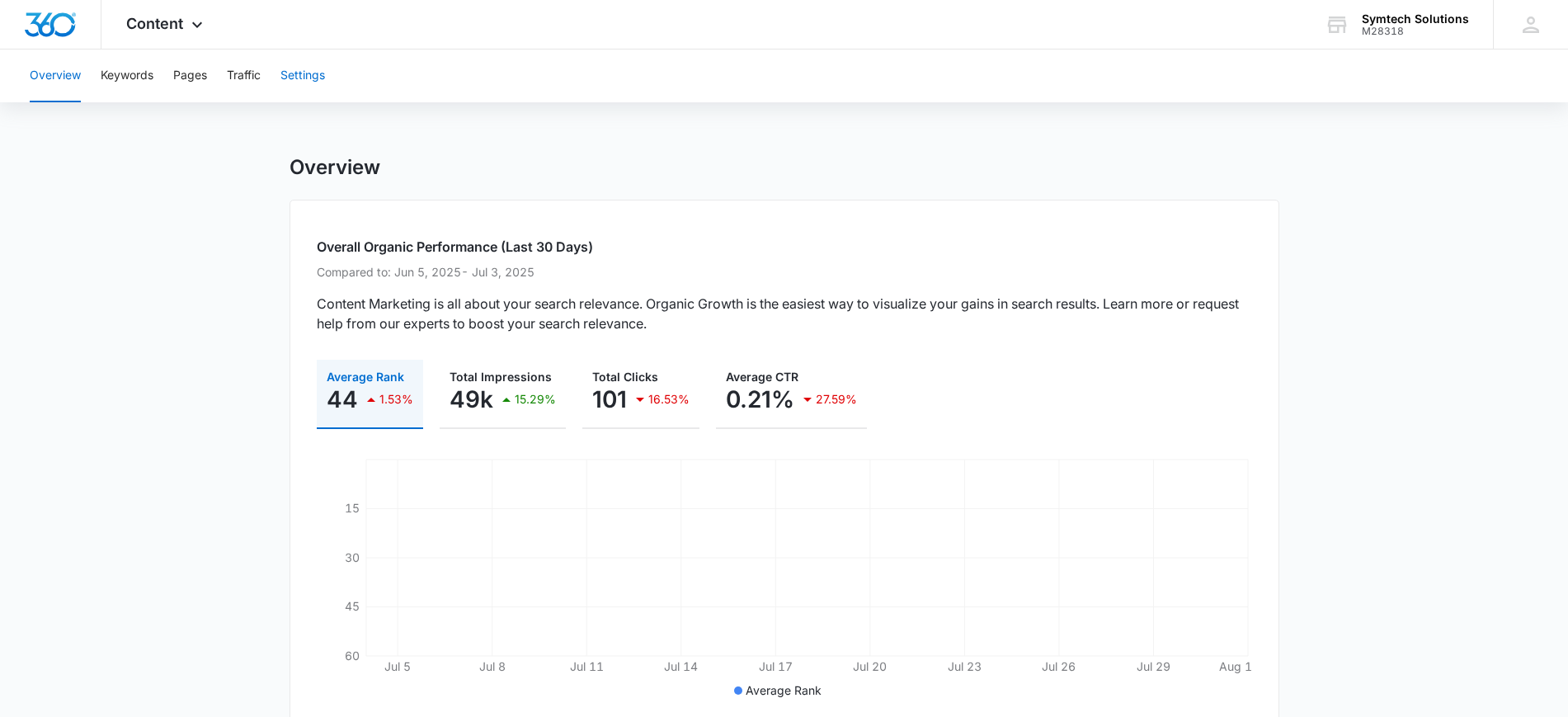 click on "Settings" at bounding box center (303, 76) 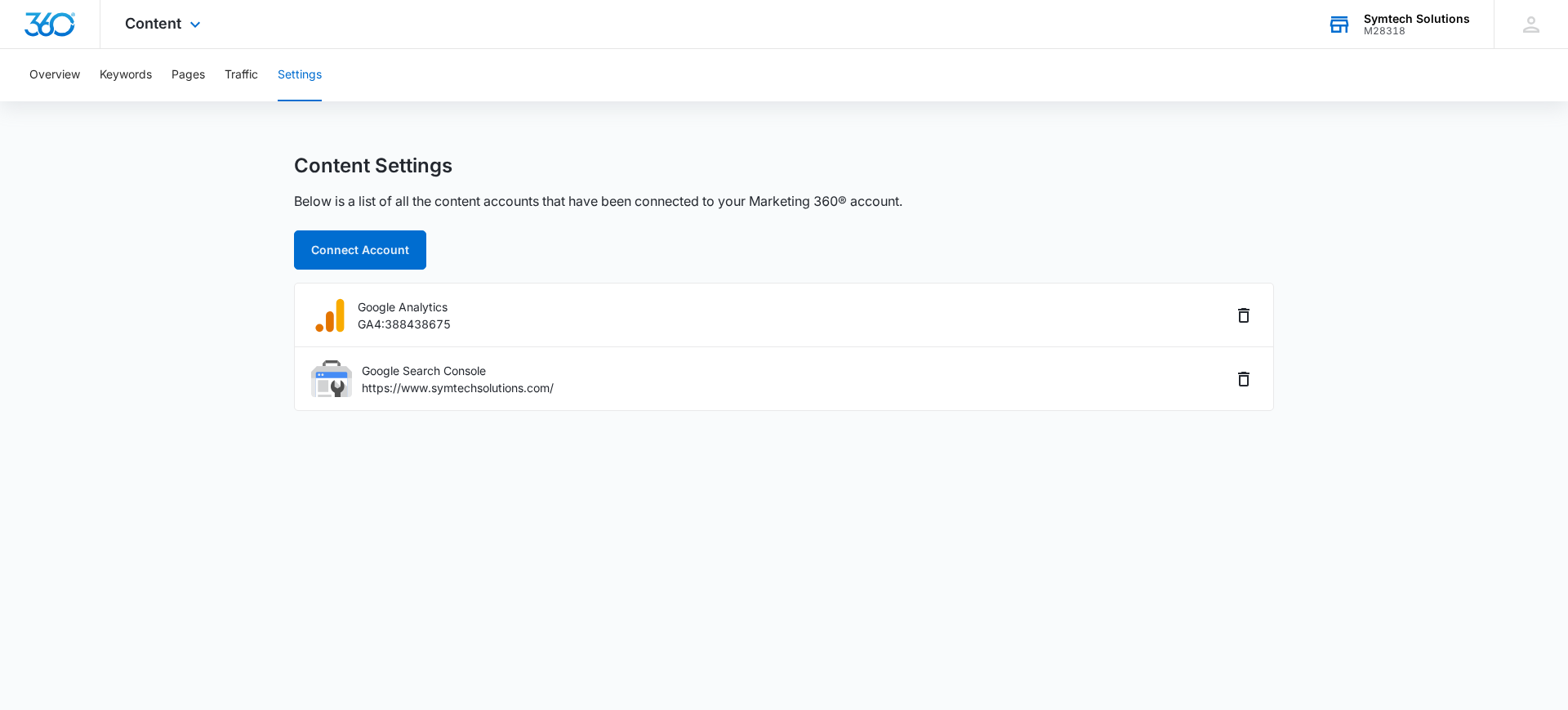 click on "Symtech Solutions M28318 Your Accounts View All" at bounding box center (1398, 24) 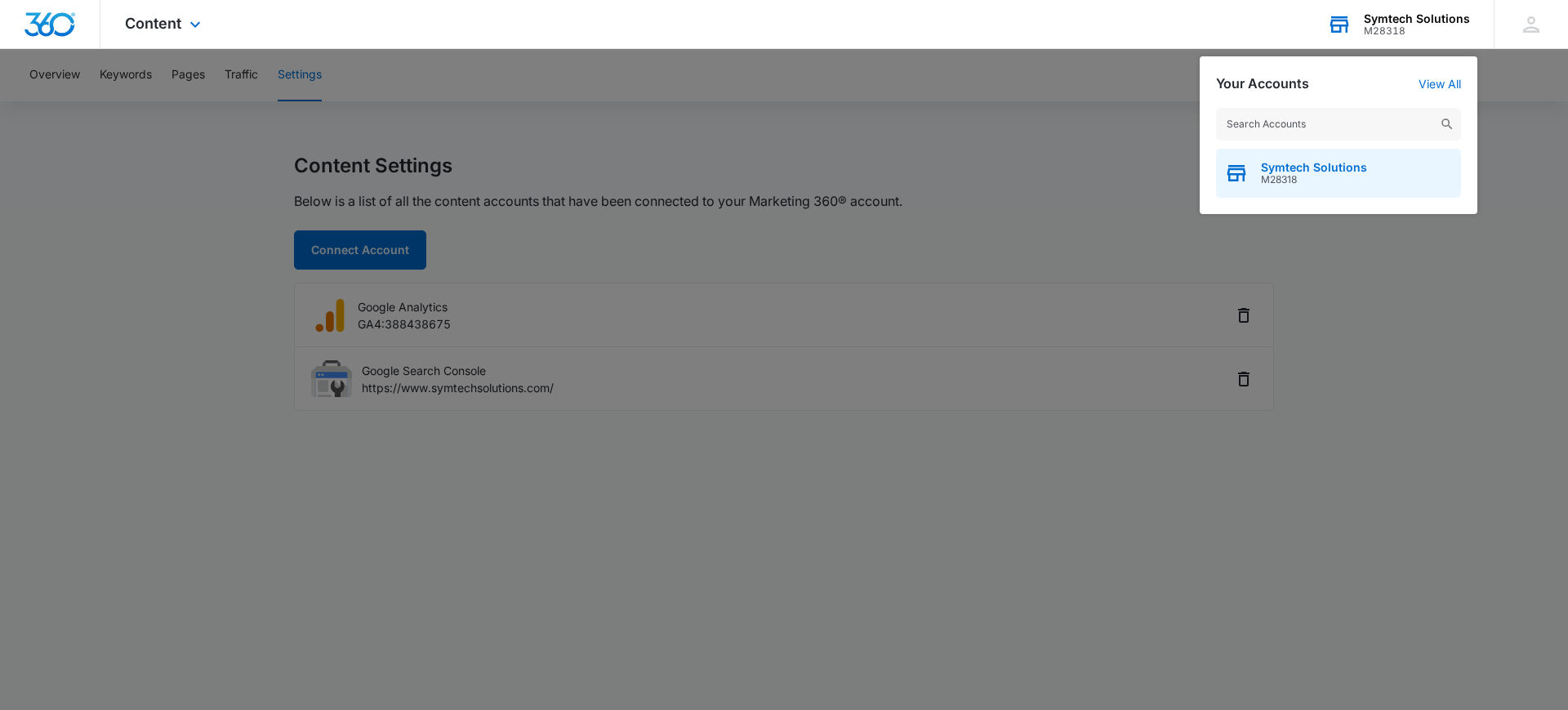 click on "Symtech Solutions" at bounding box center (1314, 167) 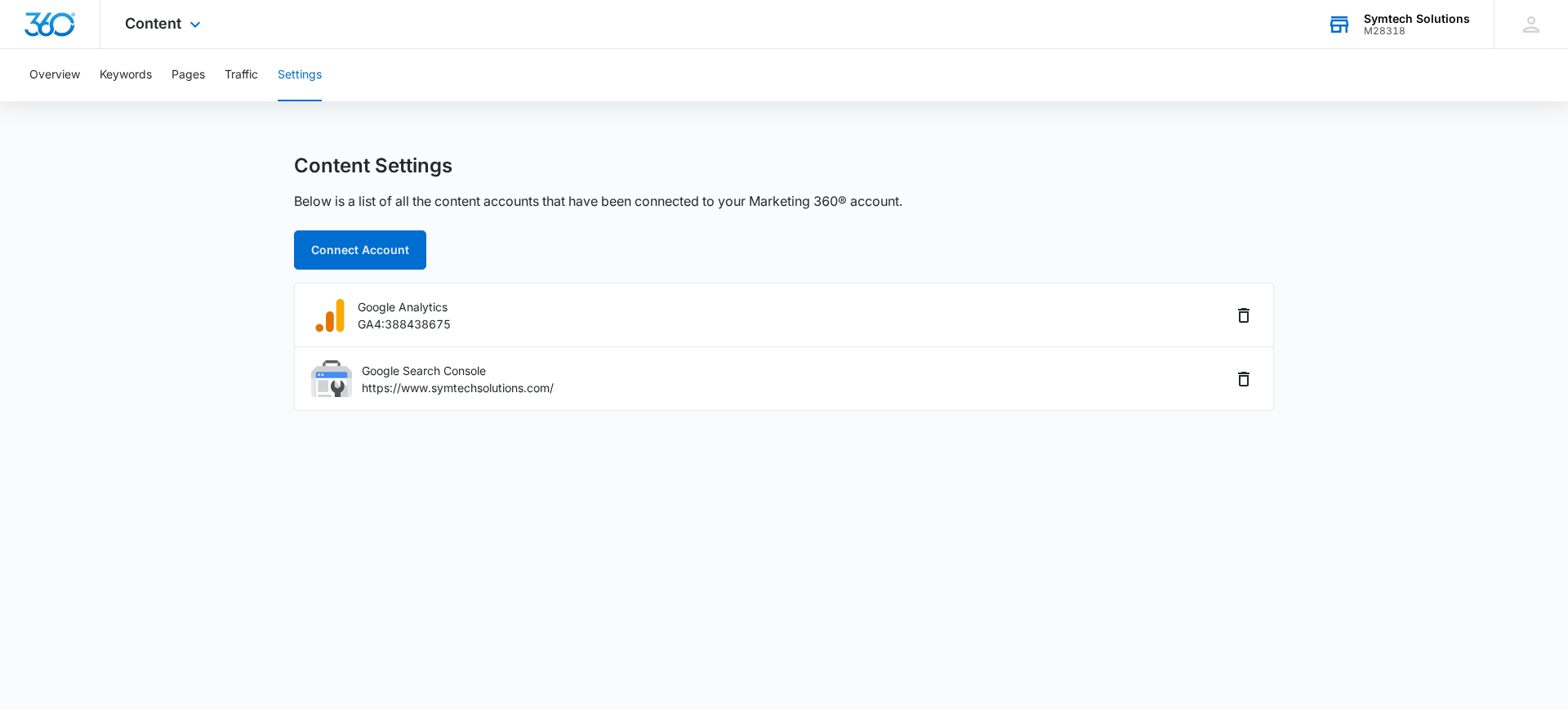 click on "Content Apps Reputation Websites Forms CRM Email Social Shop Payments POS Content Ads Intelligence Files Brand Settings" at bounding box center (165, 24) 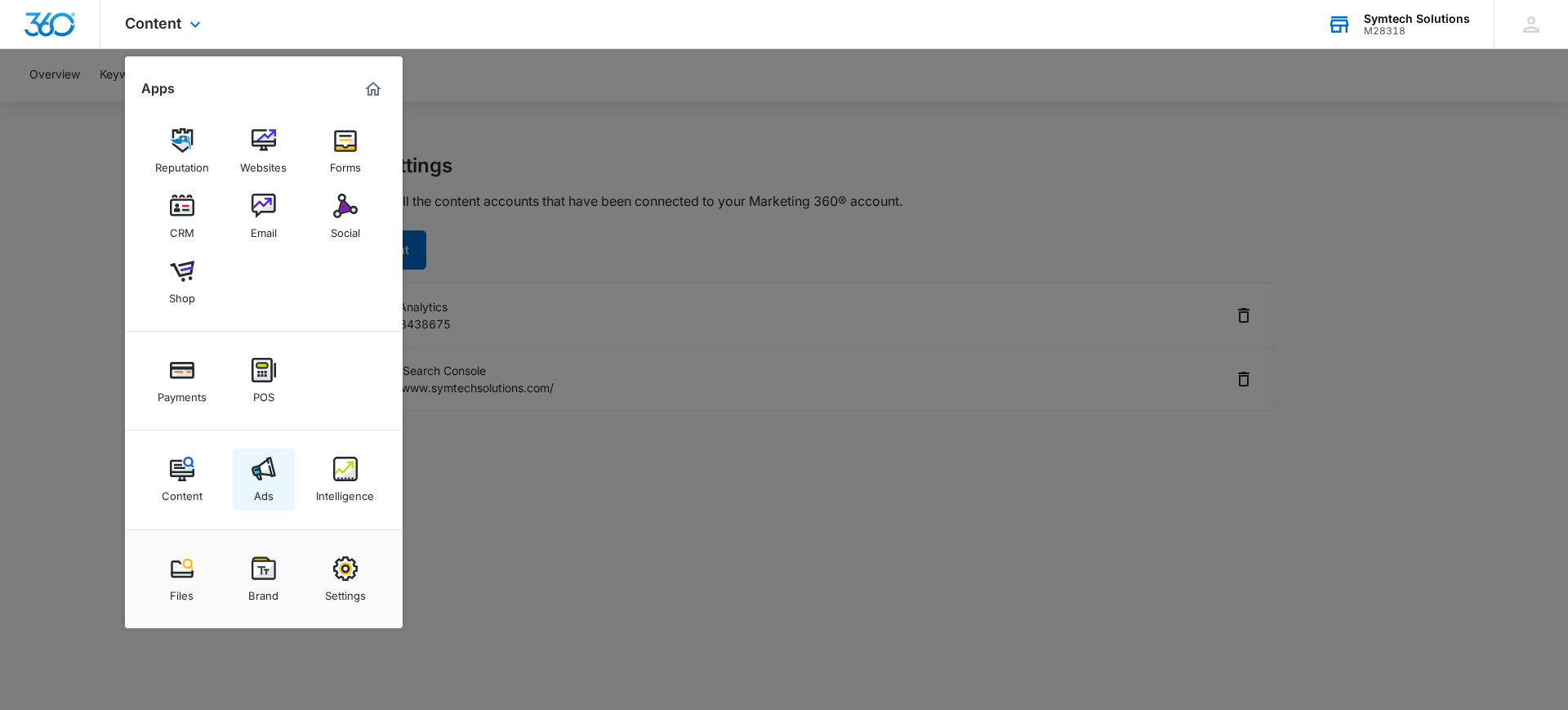 click at bounding box center (264, 469) 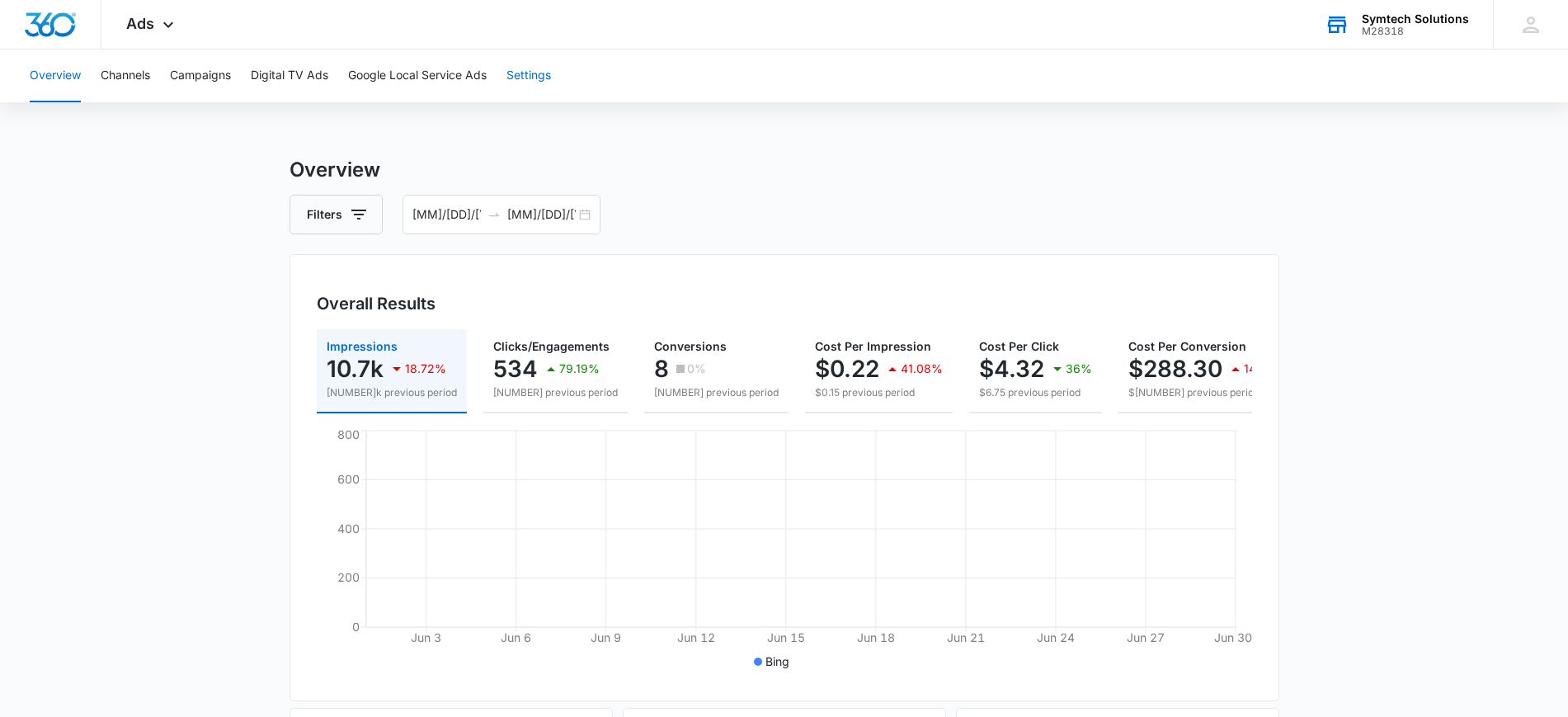 click on "Settings" at bounding box center [529, 76] 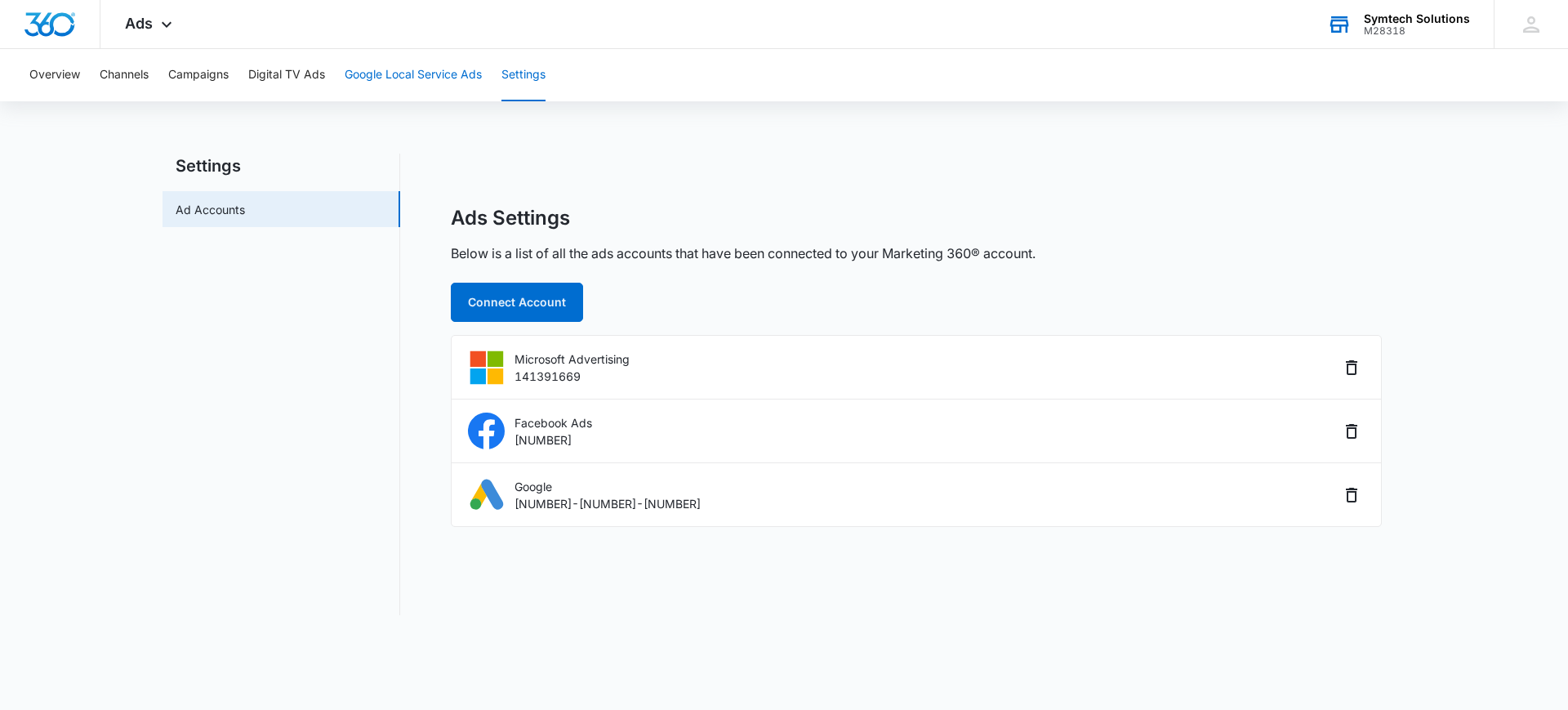 click on "Google Local Service Ads" at bounding box center (413, 75) 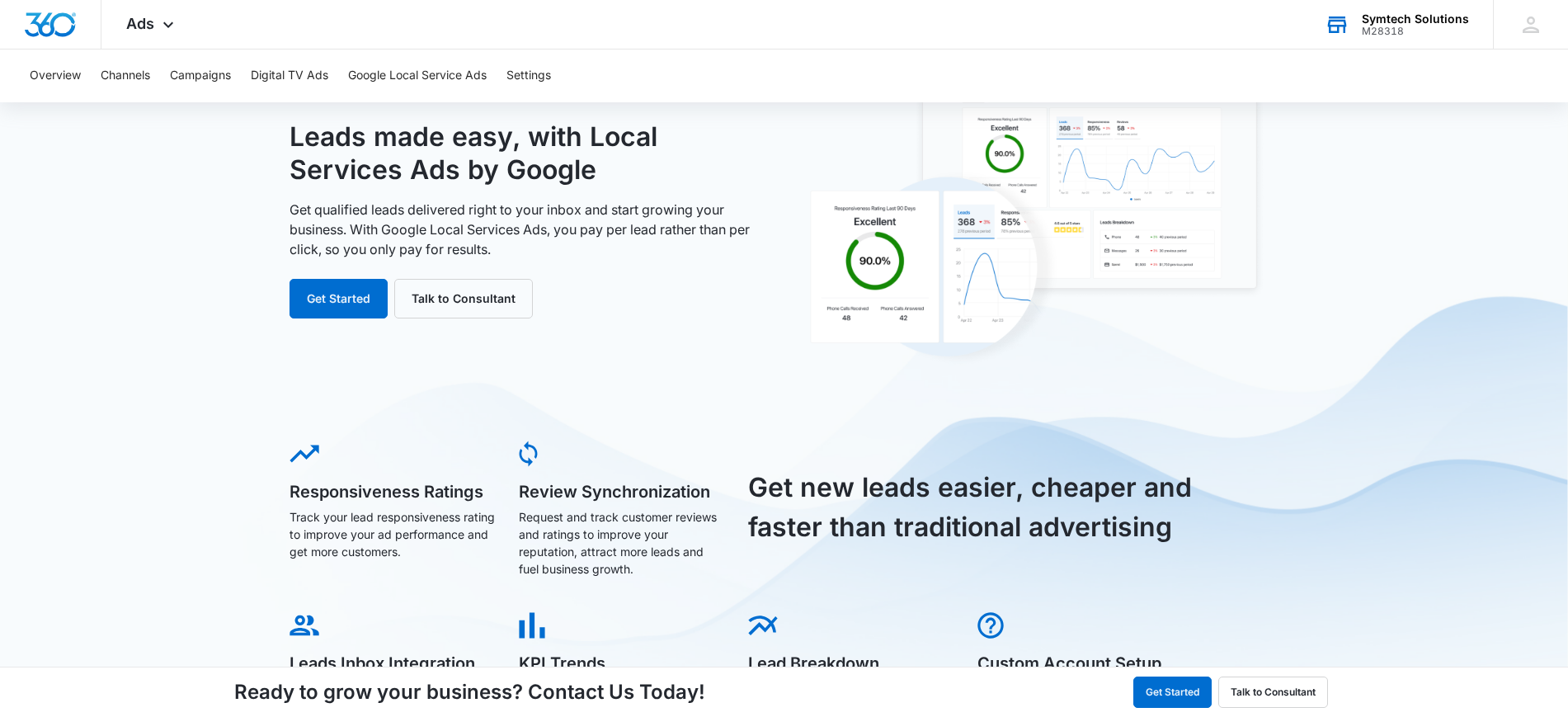 scroll, scrollTop: 0, scrollLeft: 0, axis: both 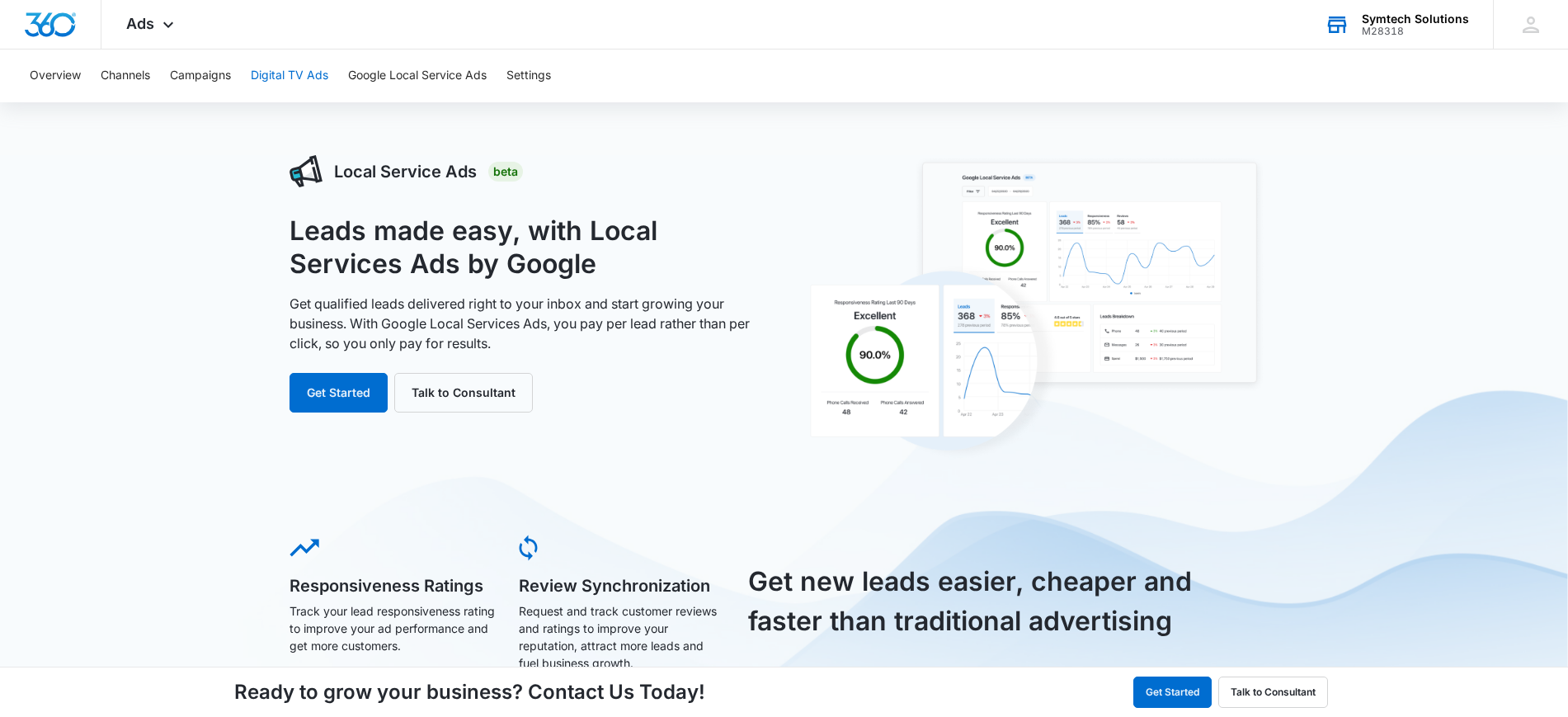 click on "Digital TV Ads" at bounding box center (290, 76) 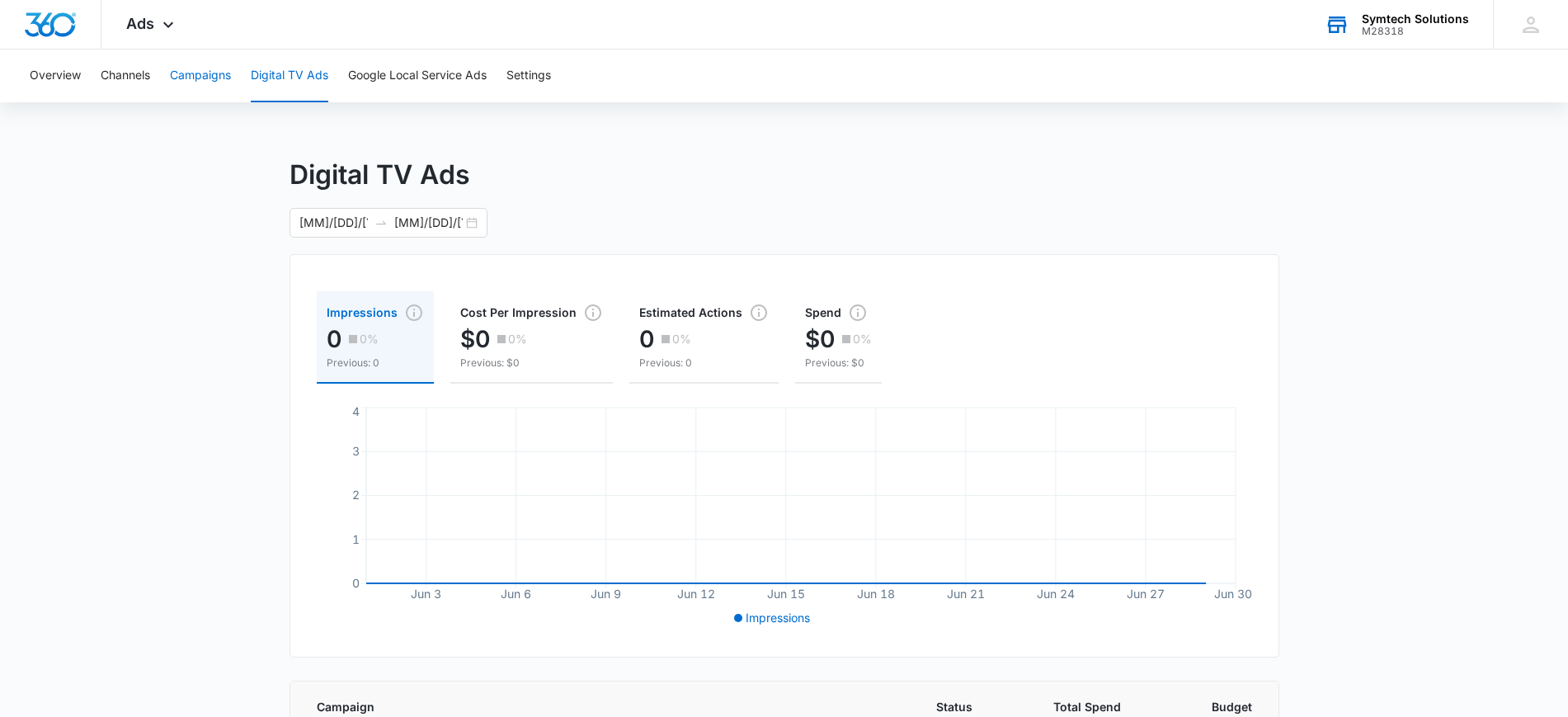 click on "Campaigns" at bounding box center (200, 76) 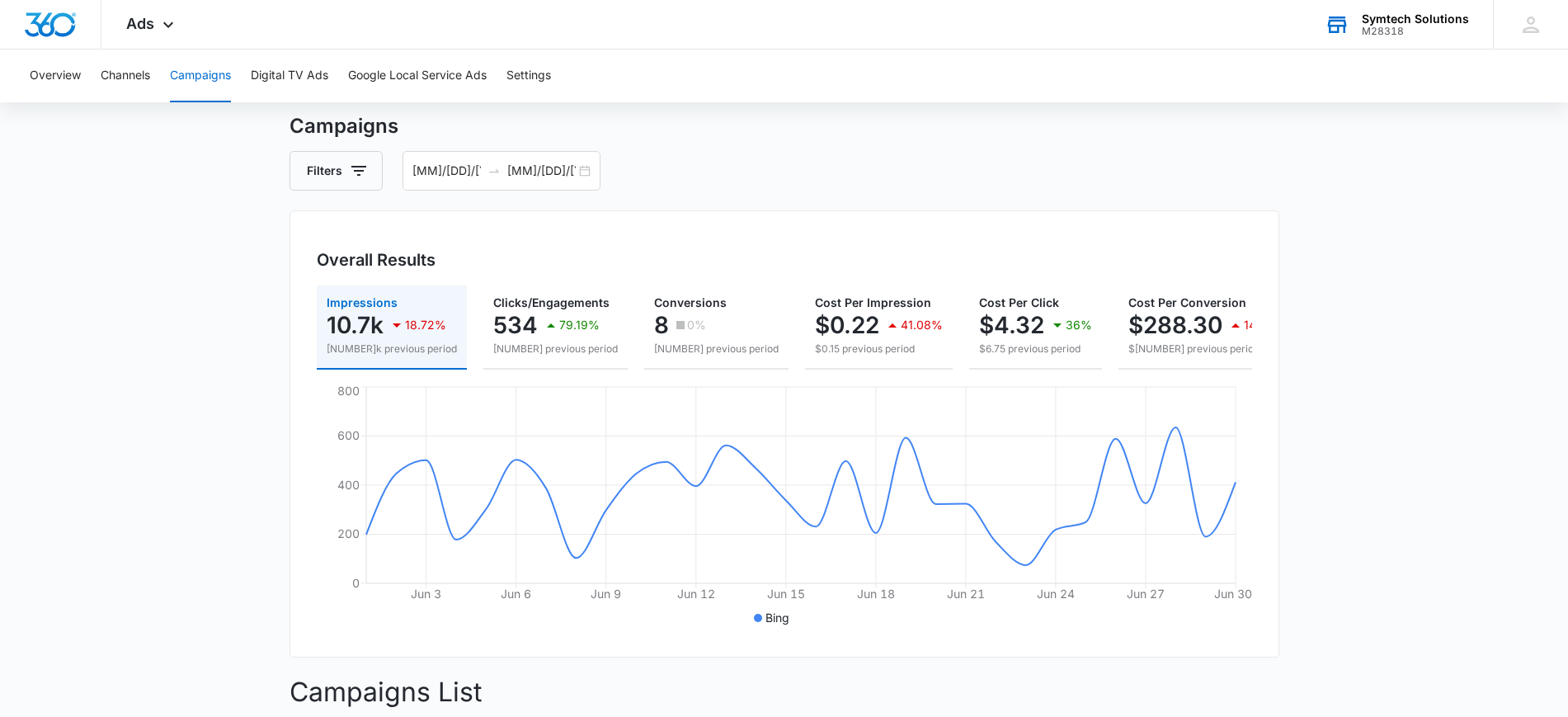 scroll, scrollTop: 0, scrollLeft: 0, axis: both 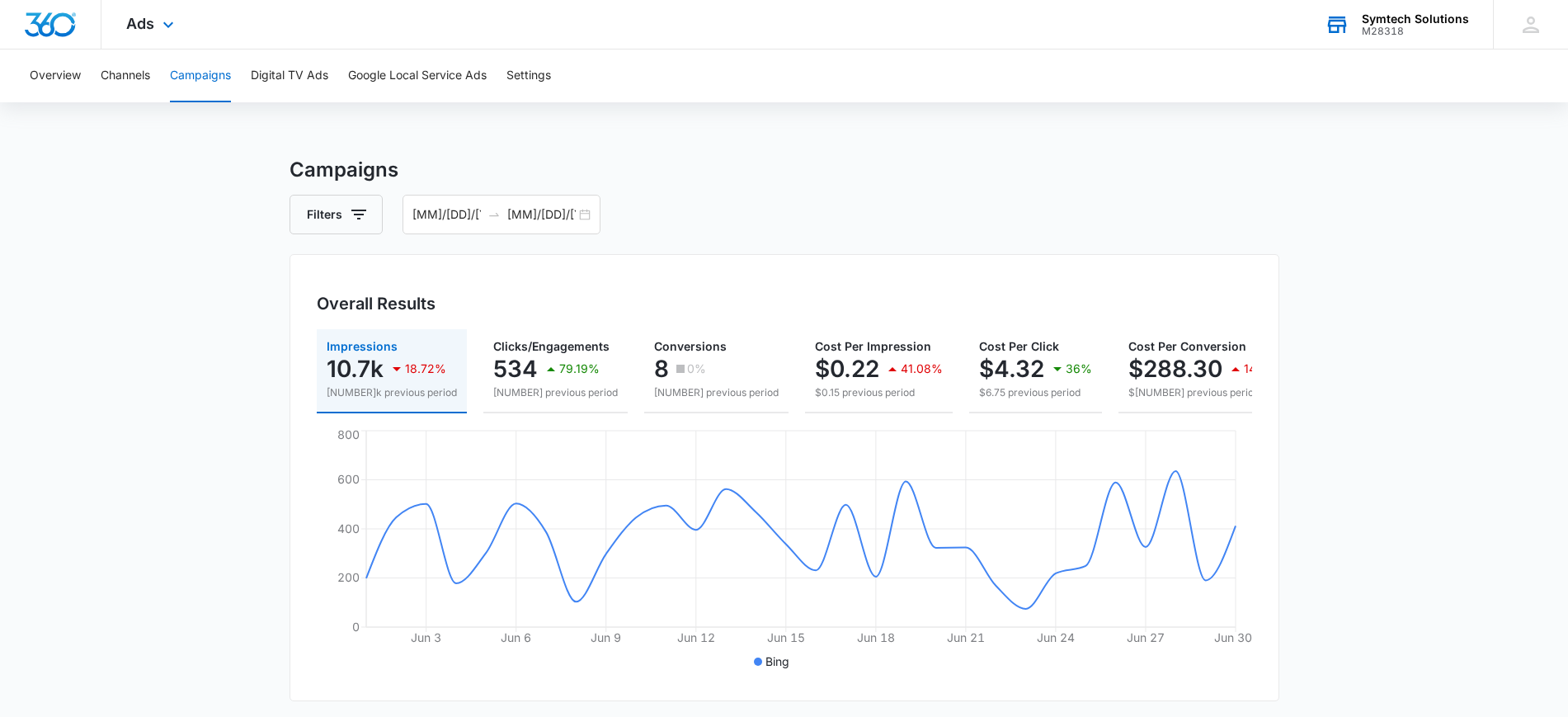 click at bounding box center [50, 25] 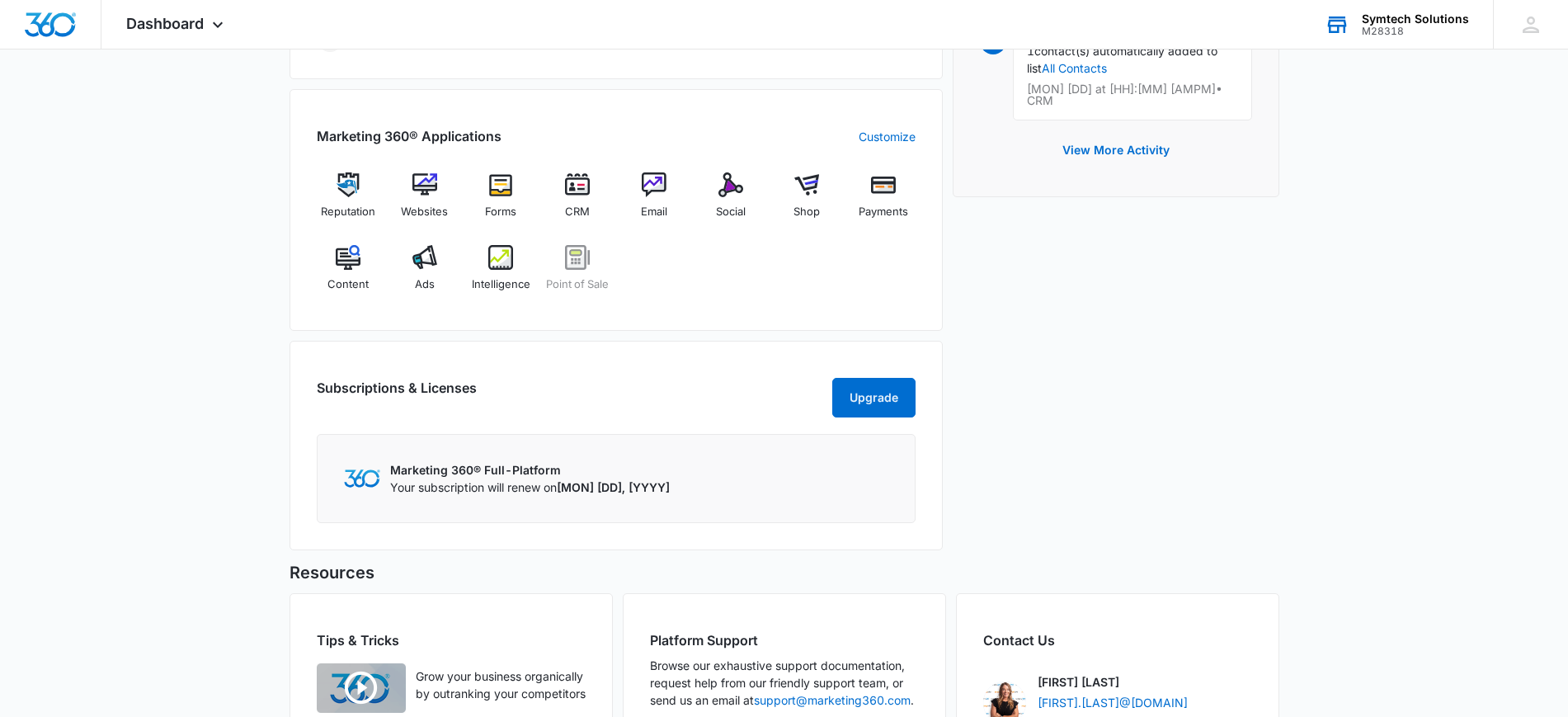 scroll, scrollTop: 767, scrollLeft: 0, axis: vertical 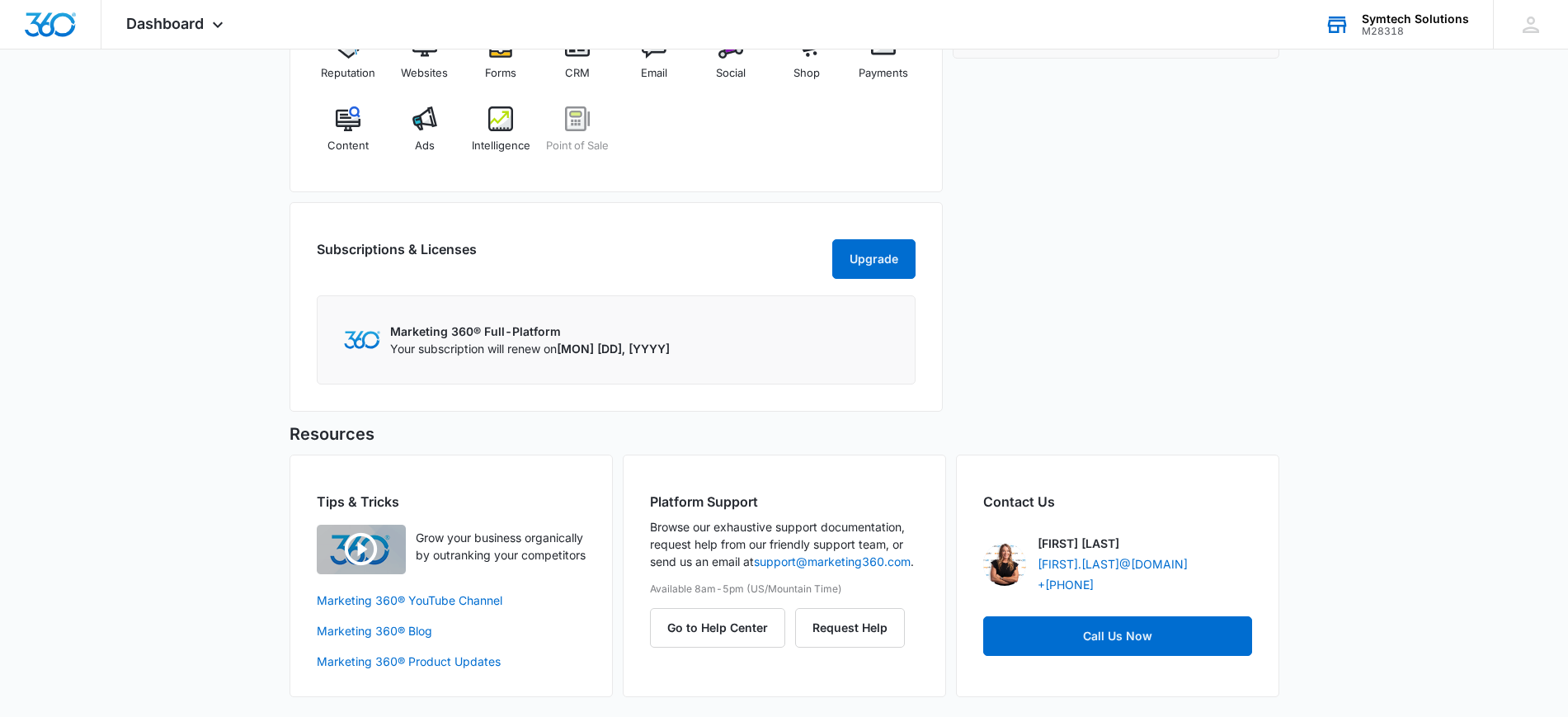 click on "Marketing 360® Full-Platform" at bounding box center (530, 331) 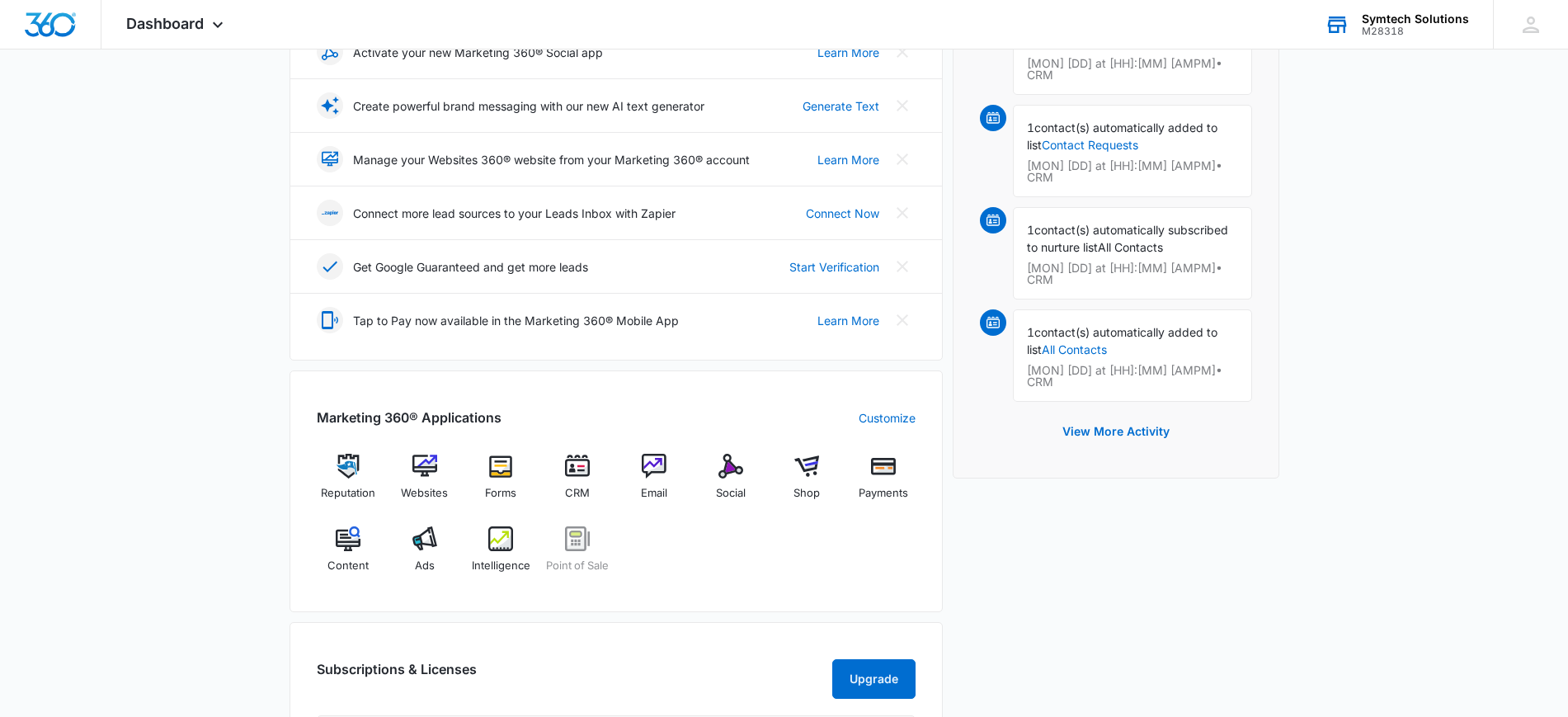 scroll, scrollTop: 317, scrollLeft: 0, axis: vertical 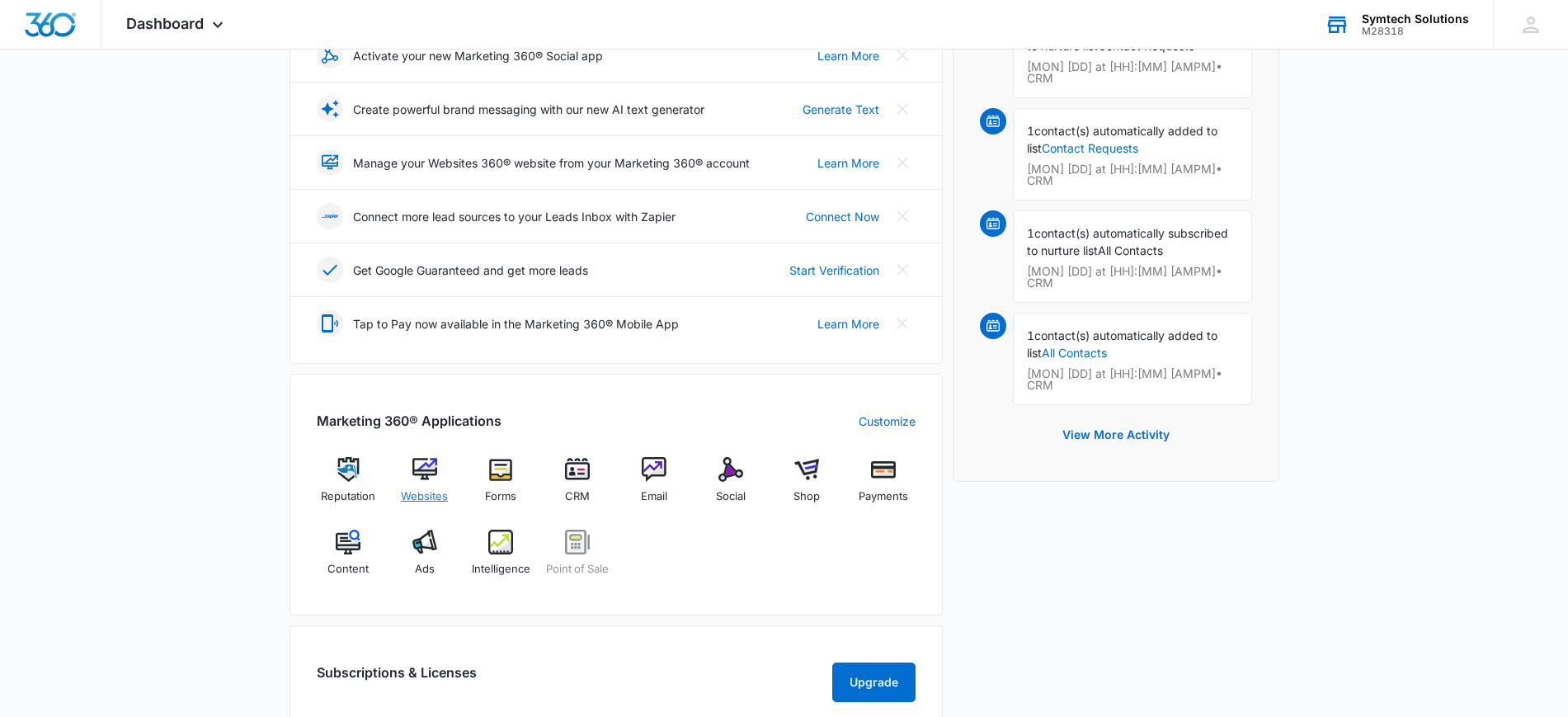 click at bounding box center (425, 469) 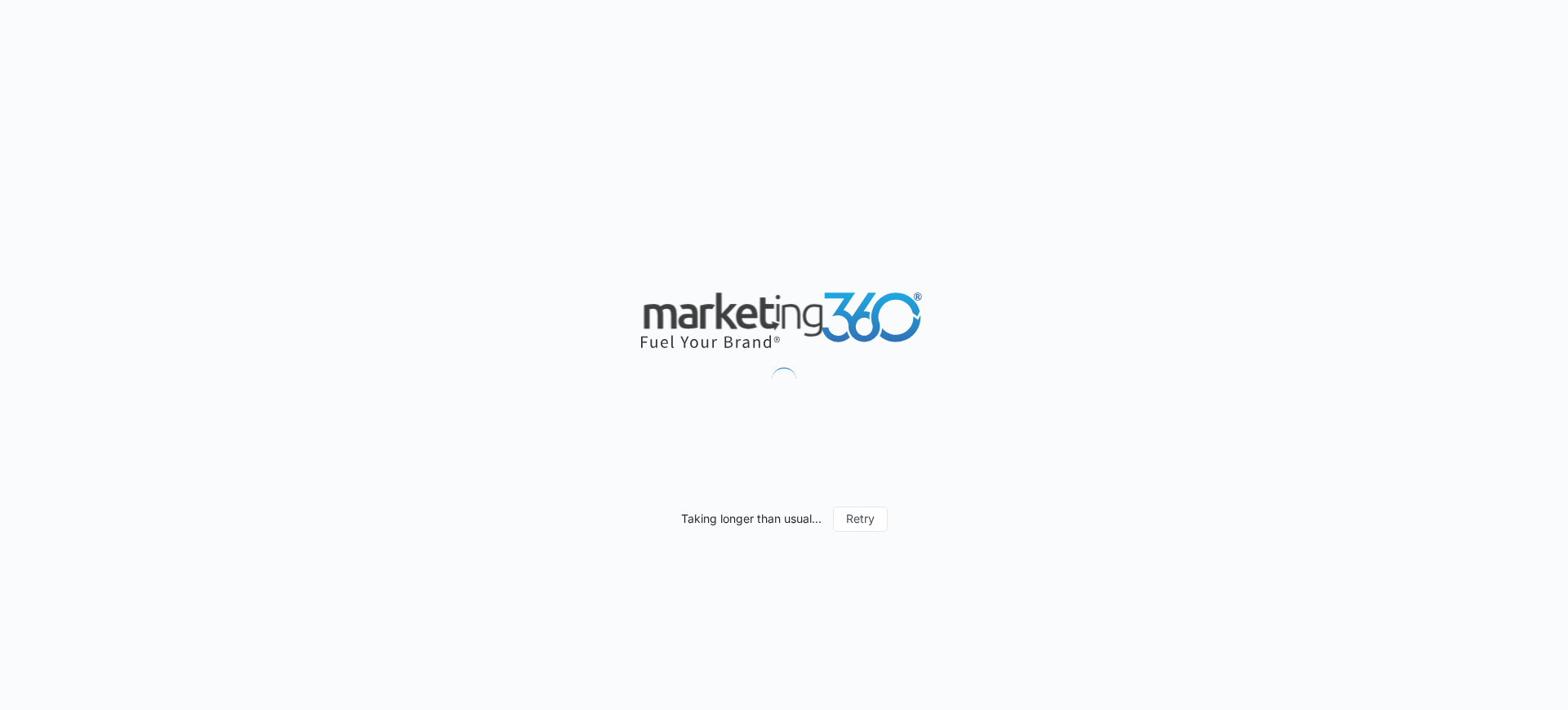 scroll, scrollTop: 0, scrollLeft: 0, axis: both 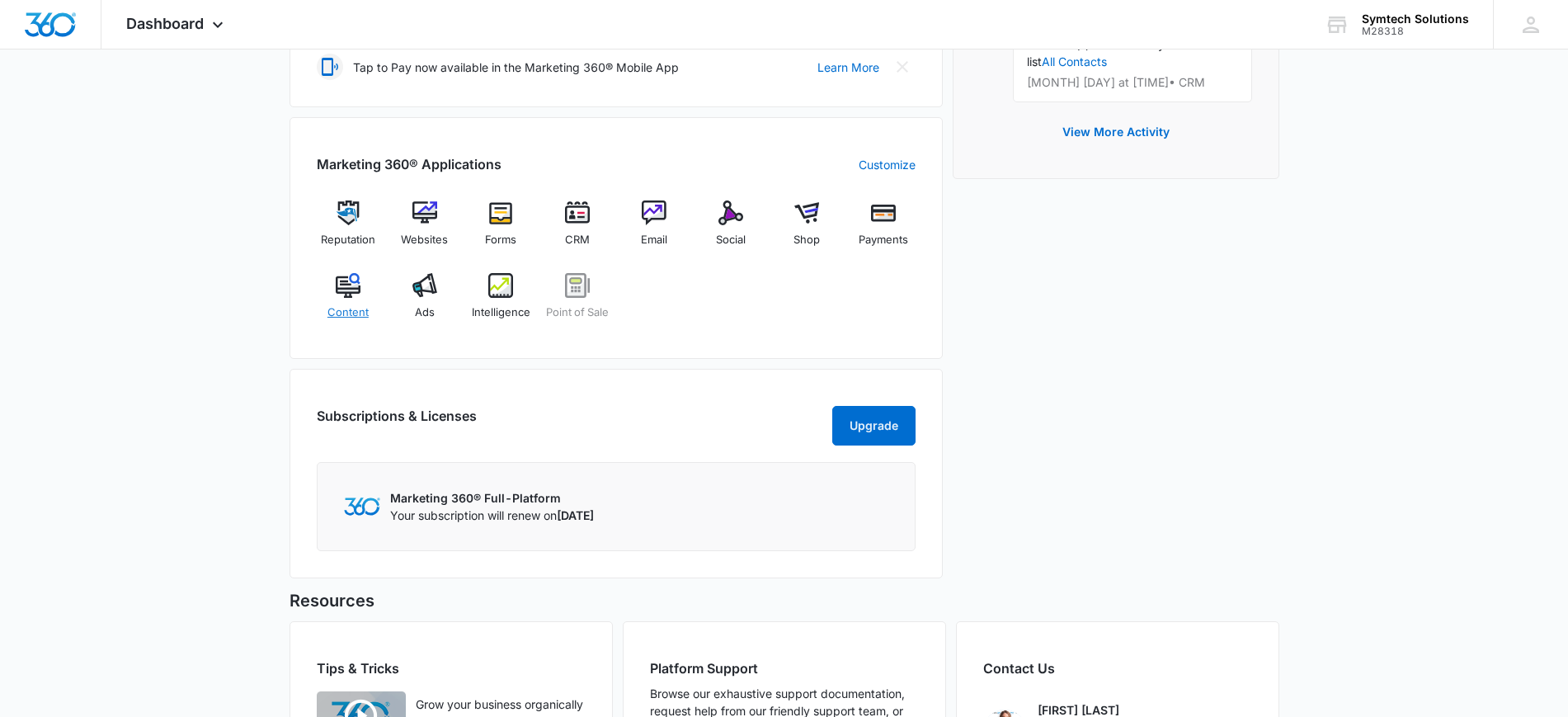click on "Content" at bounding box center (348, 303) 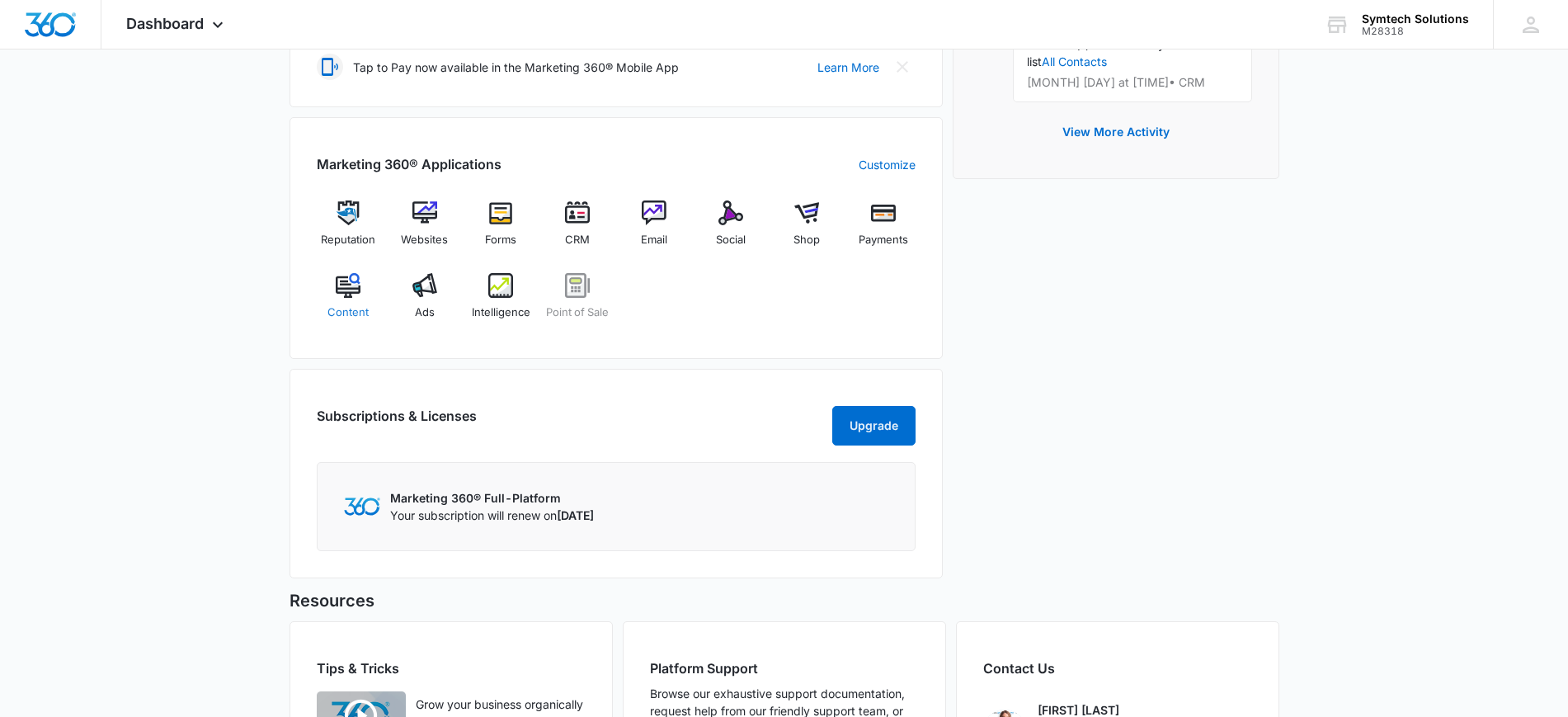 scroll, scrollTop: 0, scrollLeft: 0, axis: both 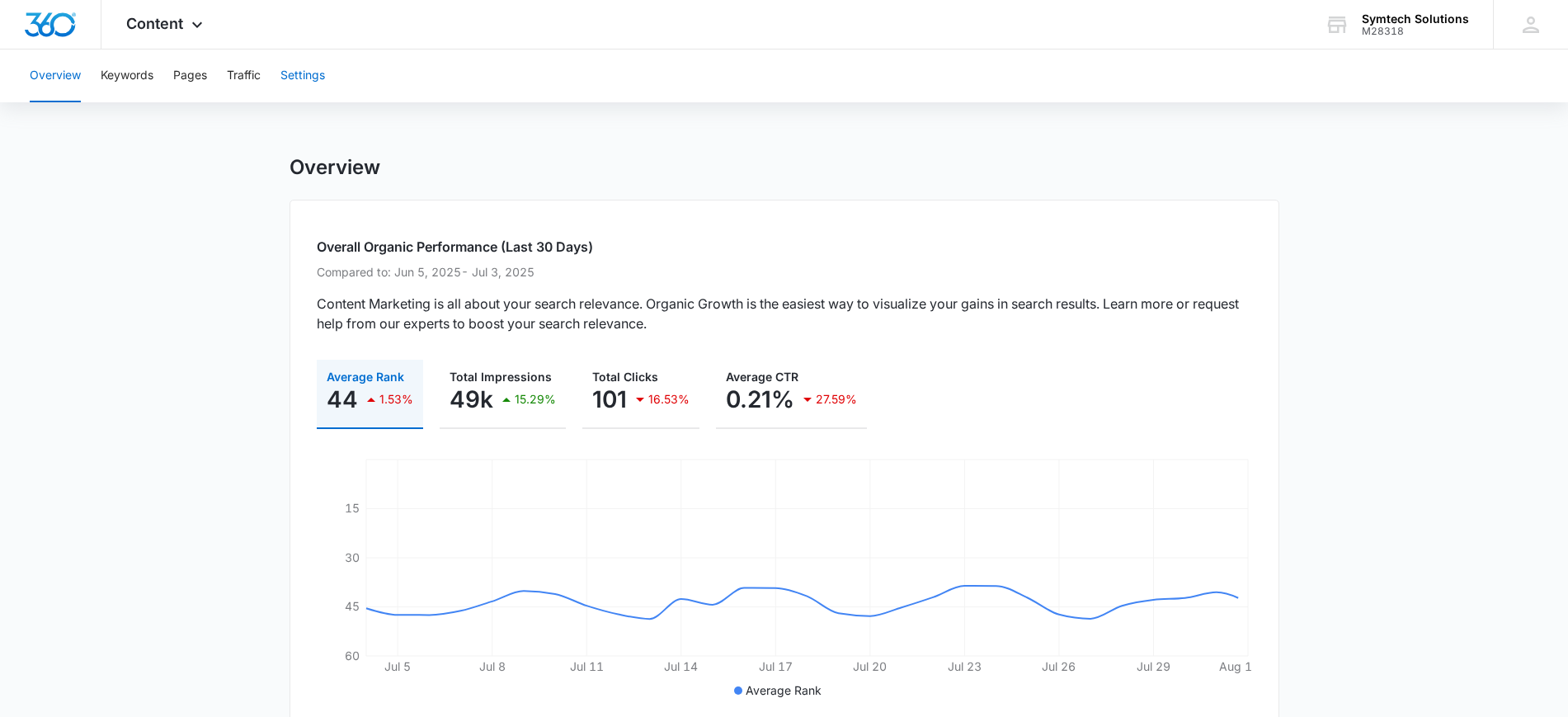 click on "Settings" at bounding box center [303, 76] 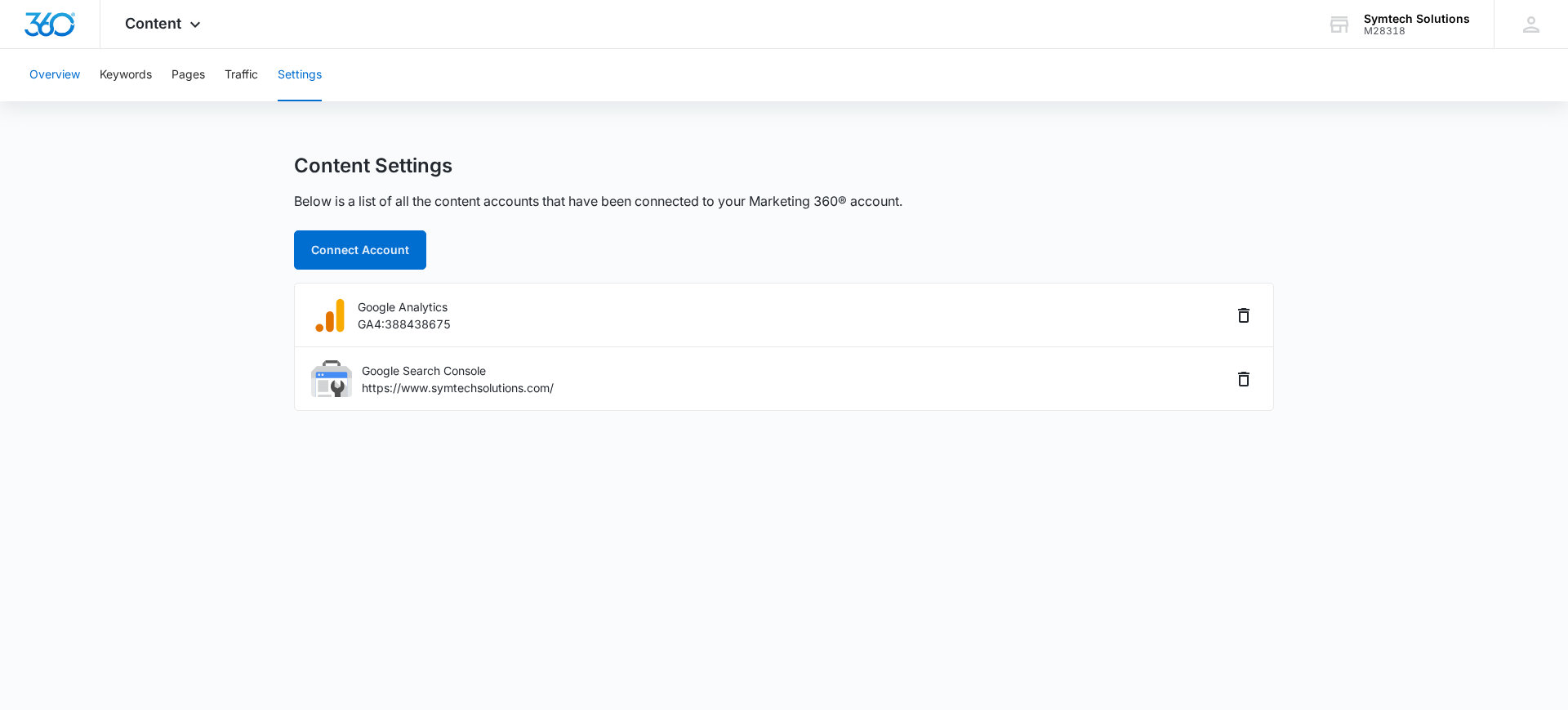 click on "Overview" at bounding box center (55, 75) 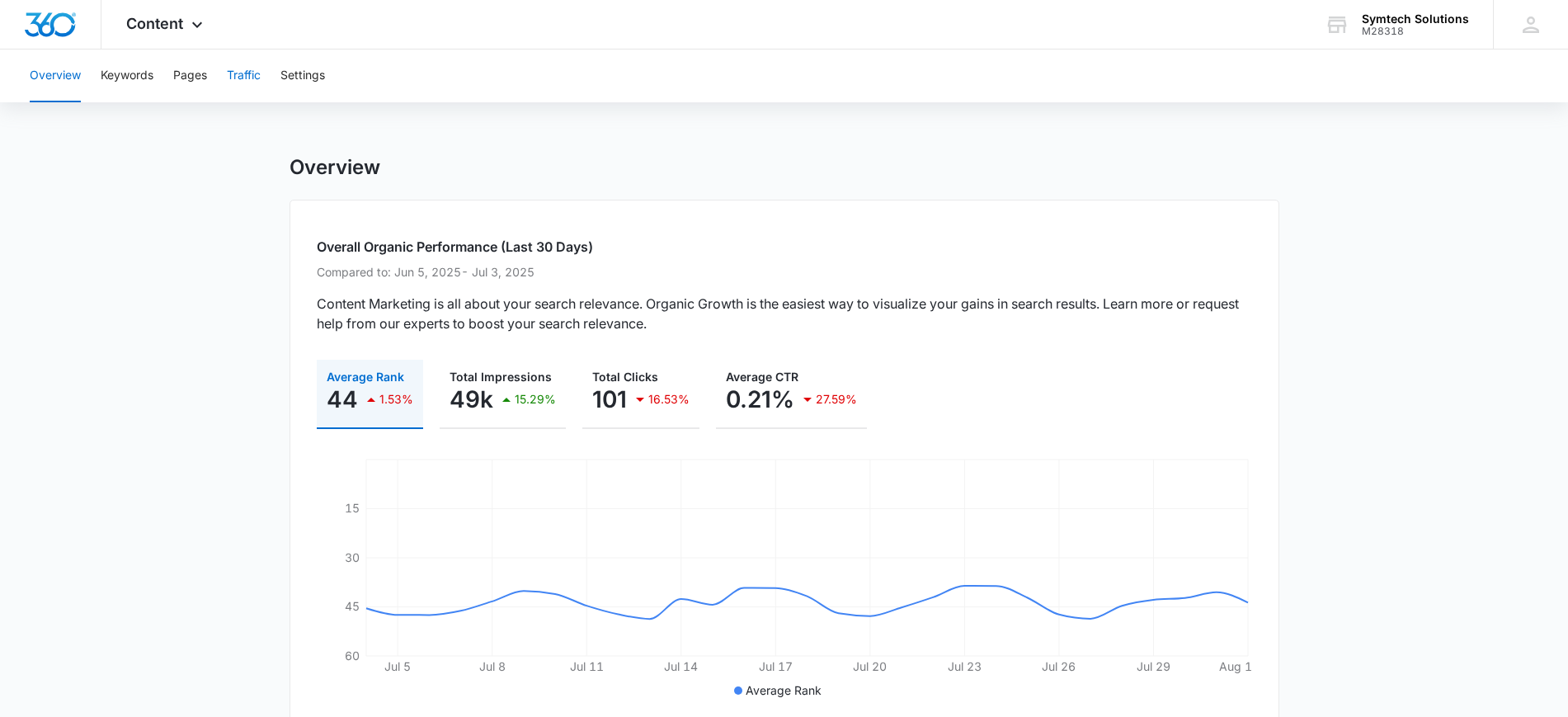 click on "Traffic" at bounding box center [243, 76] 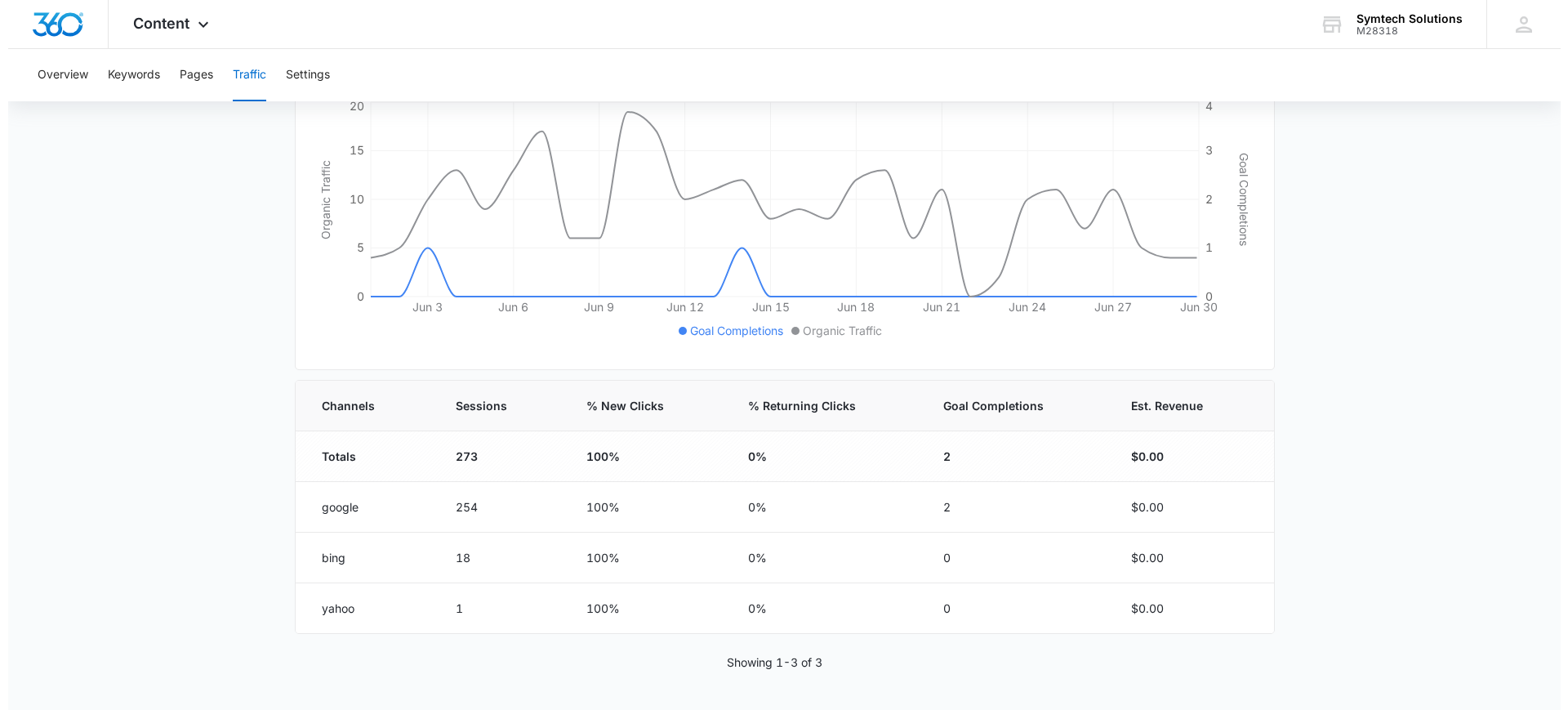 scroll, scrollTop: 0, scrollLeft: 0, axis: both 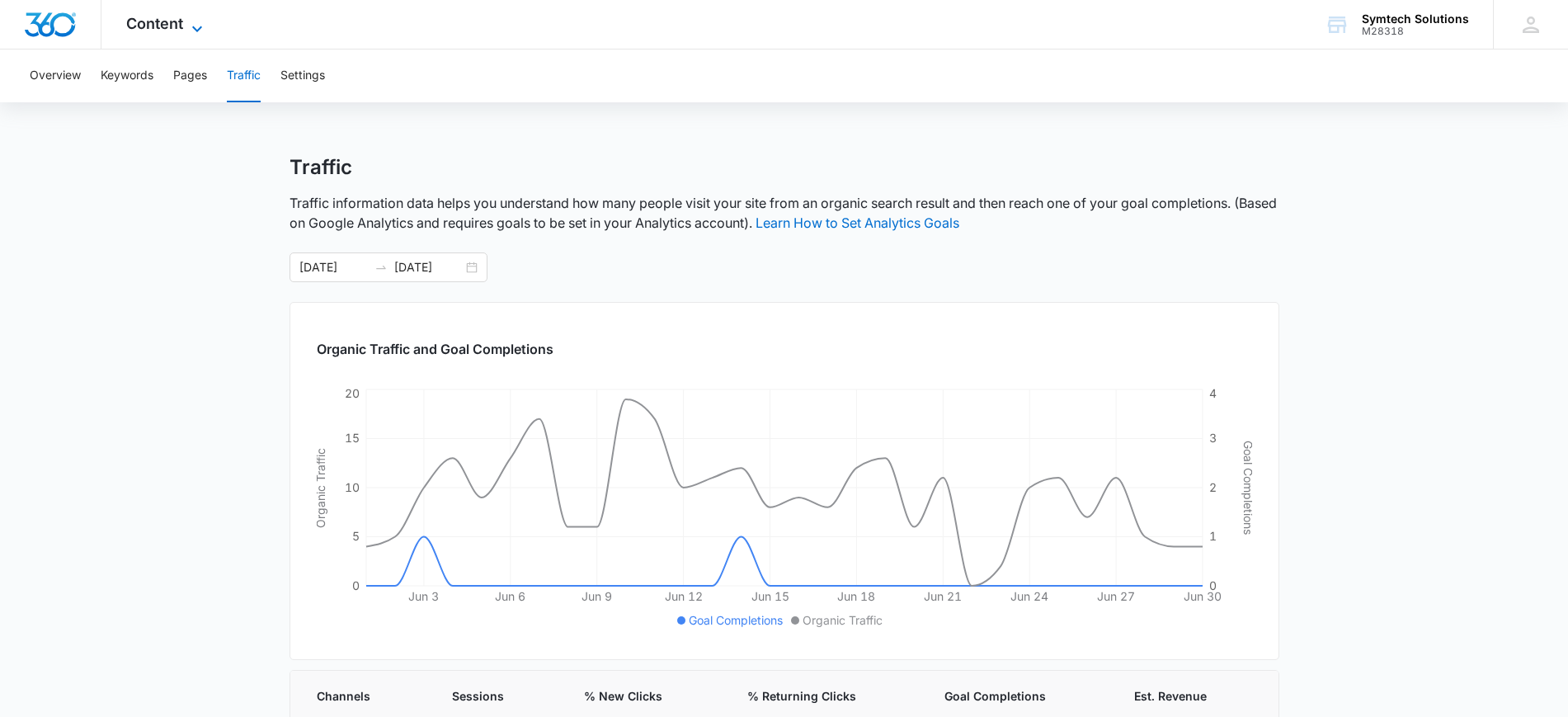 click on "Content" at bounding box center (154, 23) 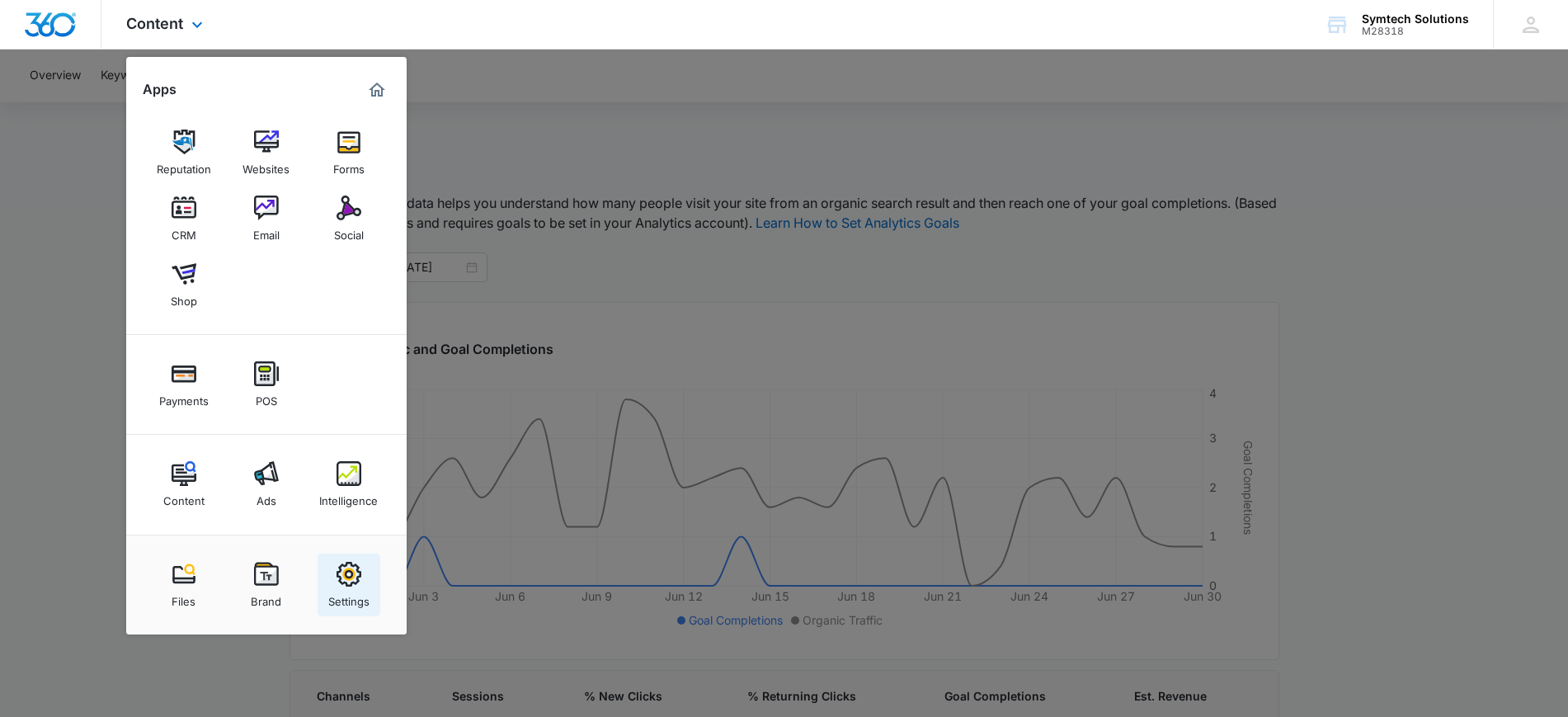 click on "Settings" at bounding box center [349, 585] 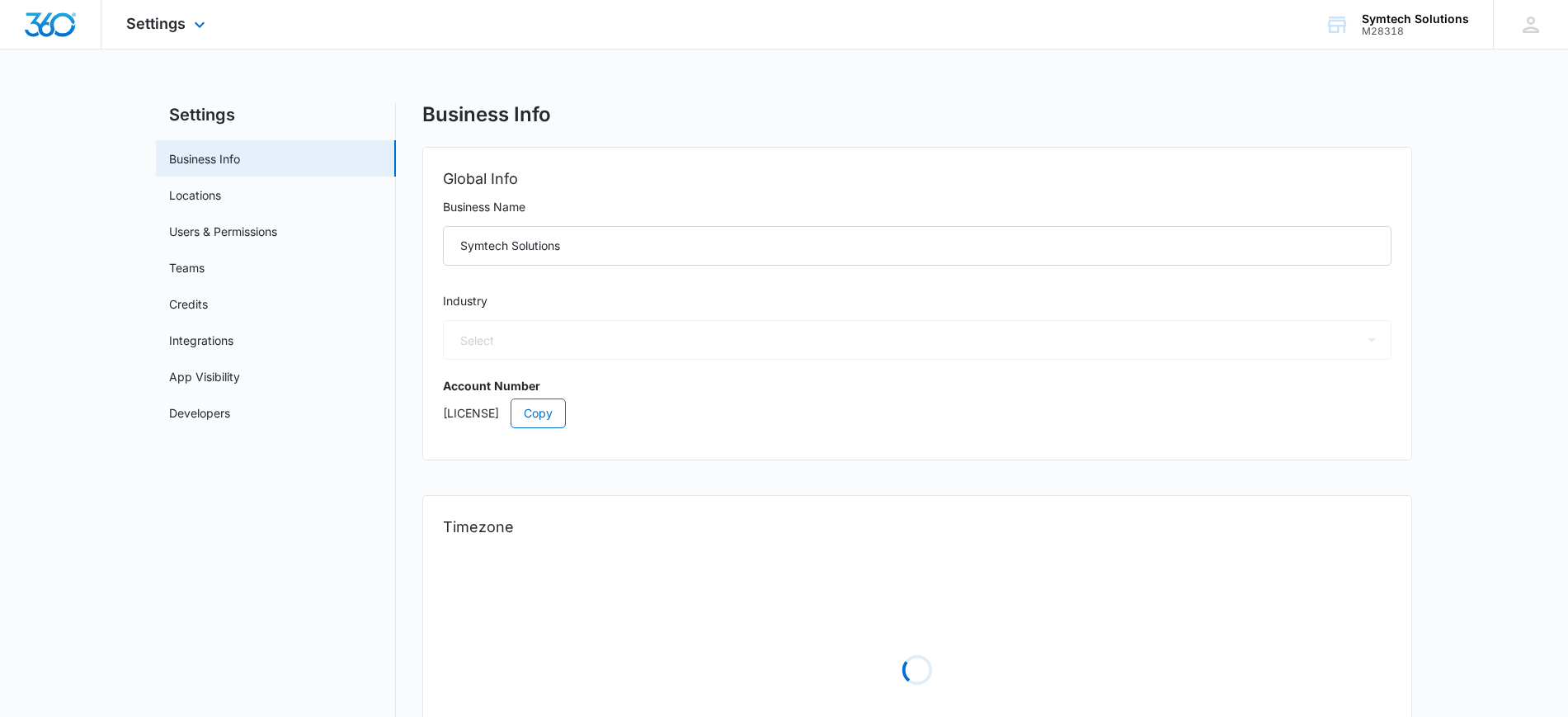 select on "33" 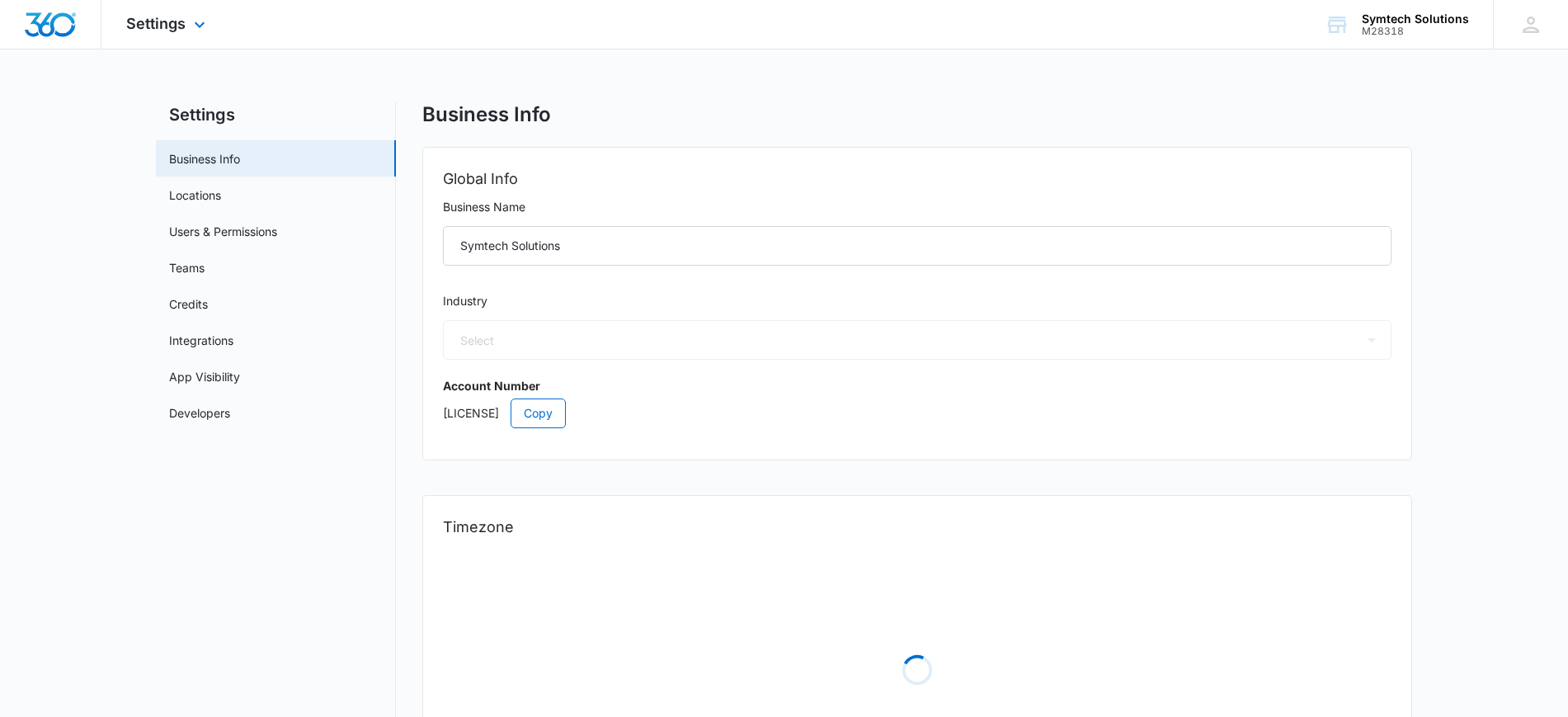 select on "US" 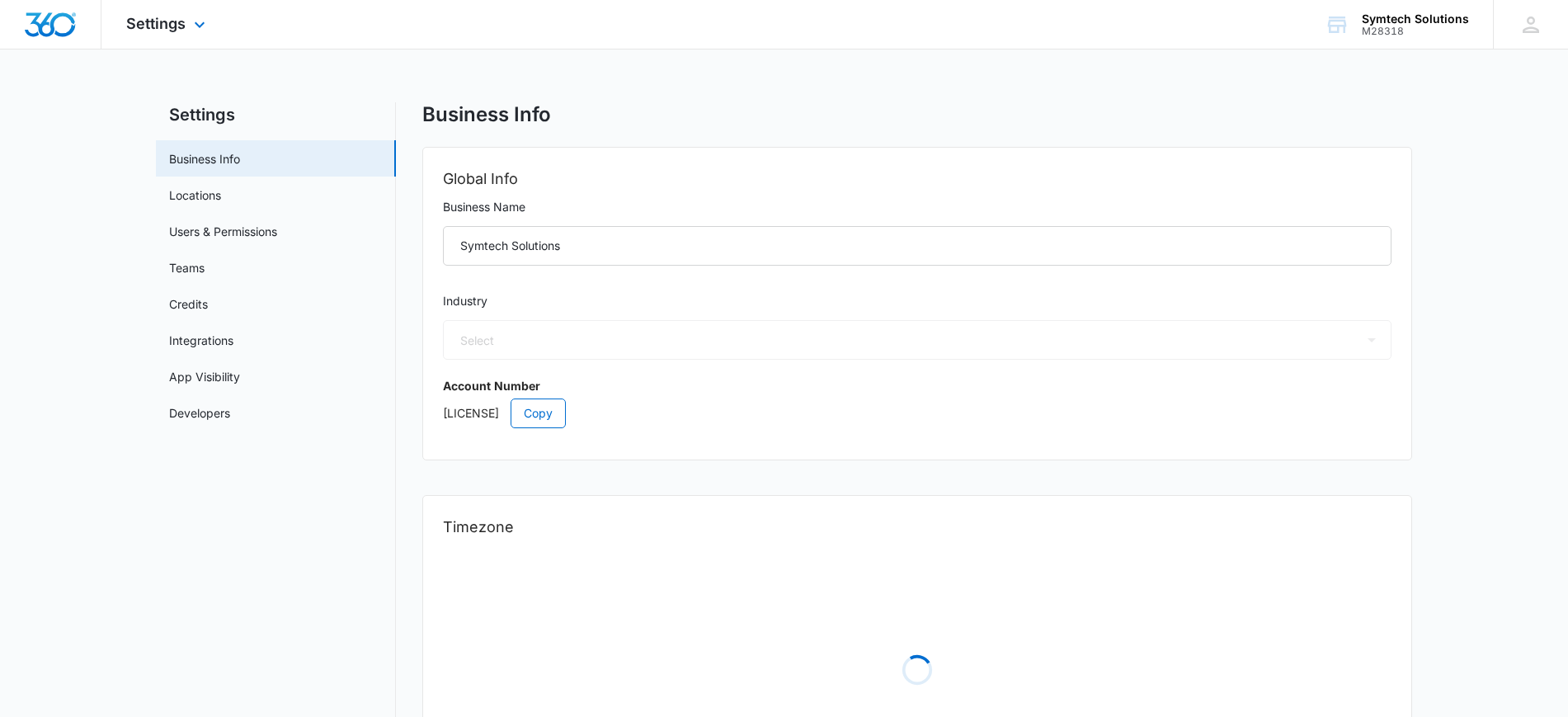 select on "America/New_York" 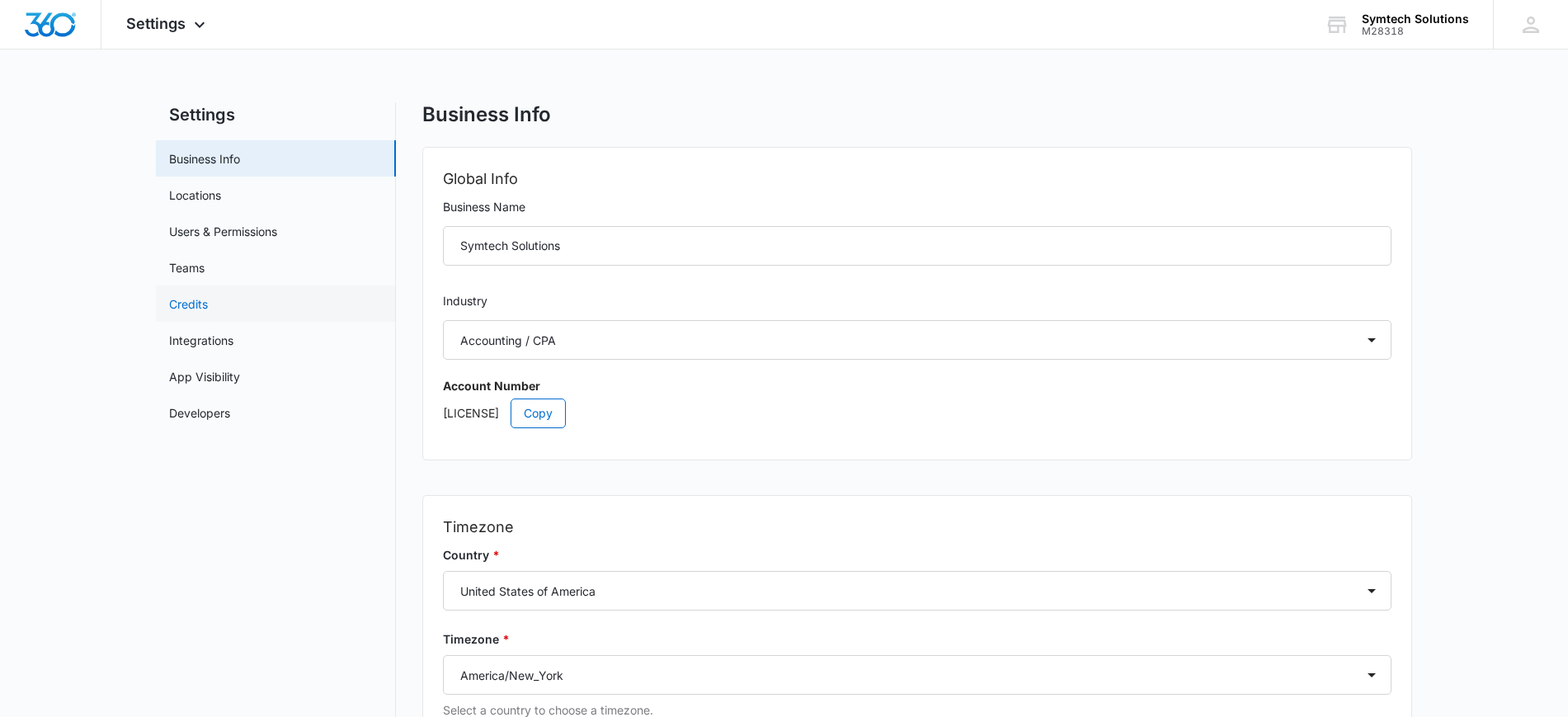 click on "Credits" at bounding box center [188, 304] 